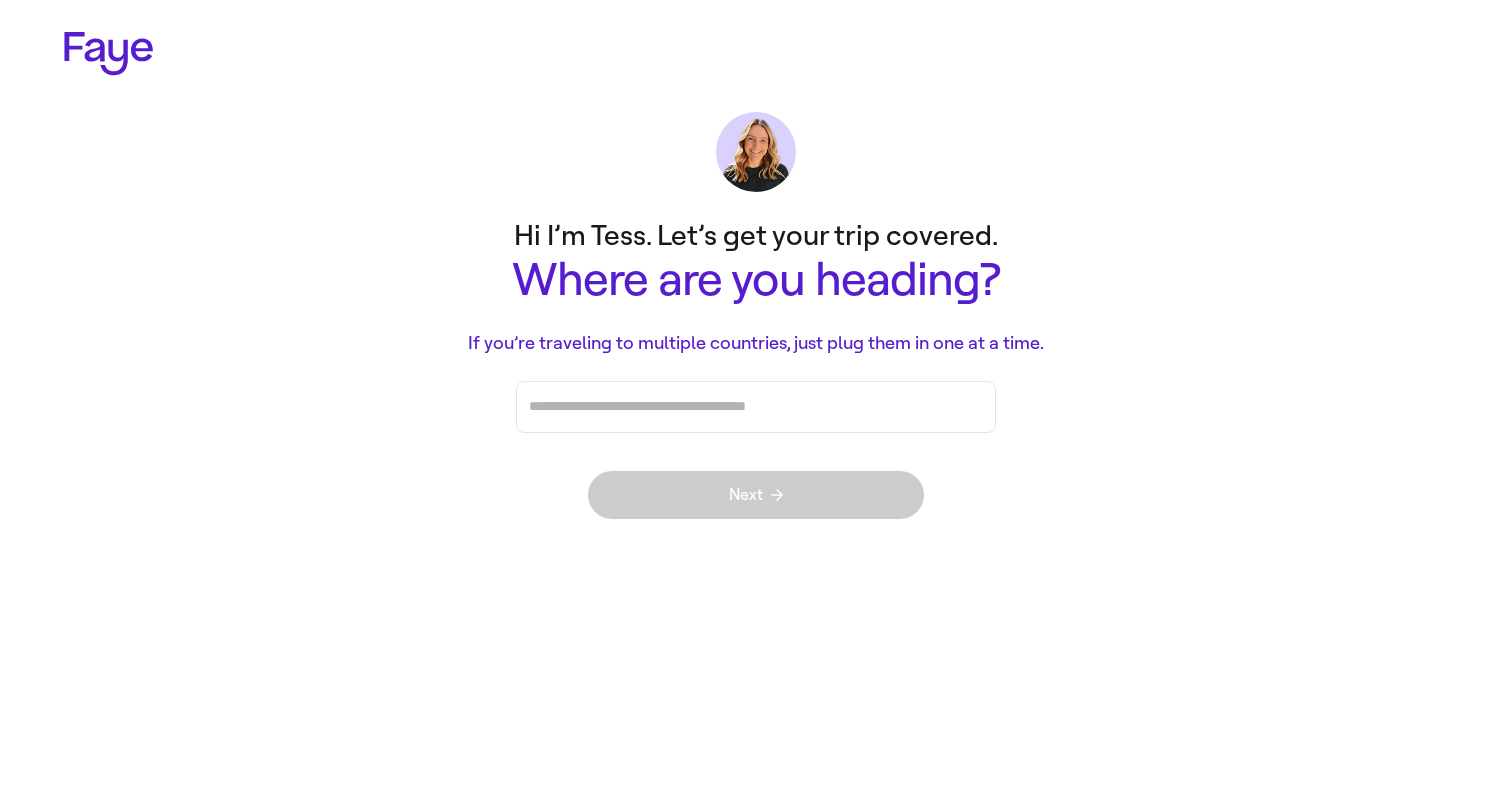 scroll, scrollTop: 0, scrollLeft: 0, axis: both 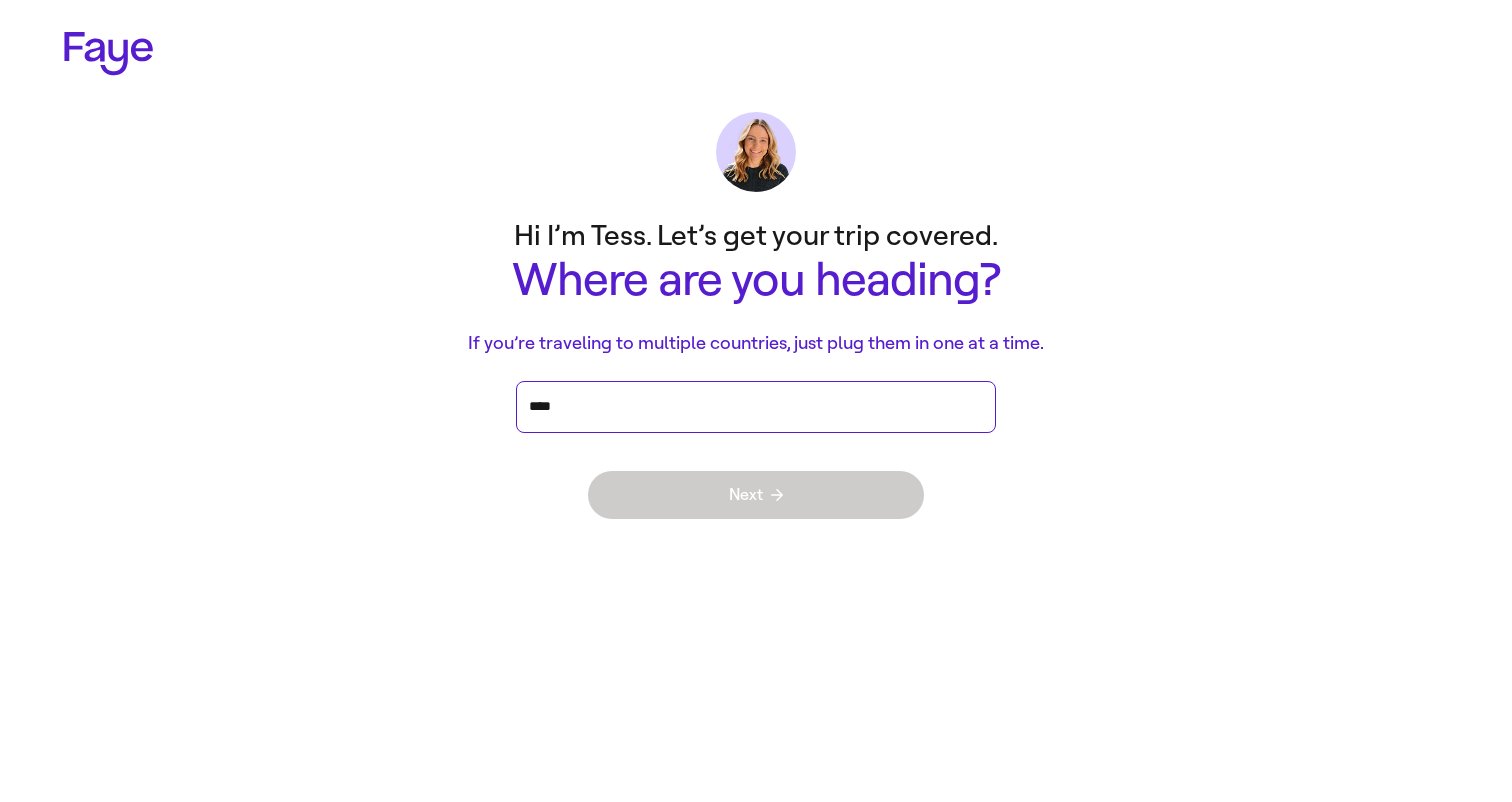 type on "*****" 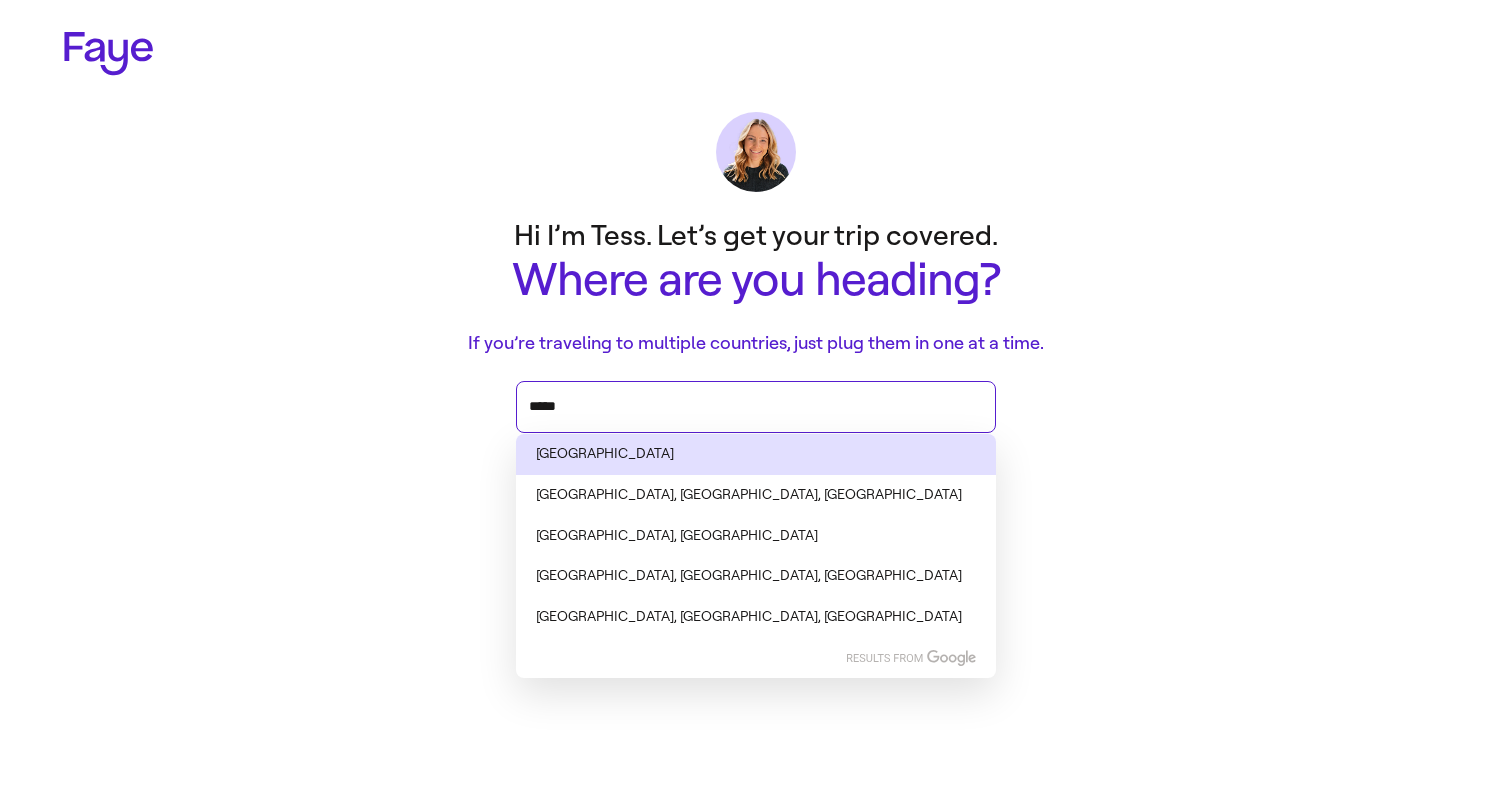 click on "[GEOGRAPHIC_DATA]" at bounding box center [756, 454] 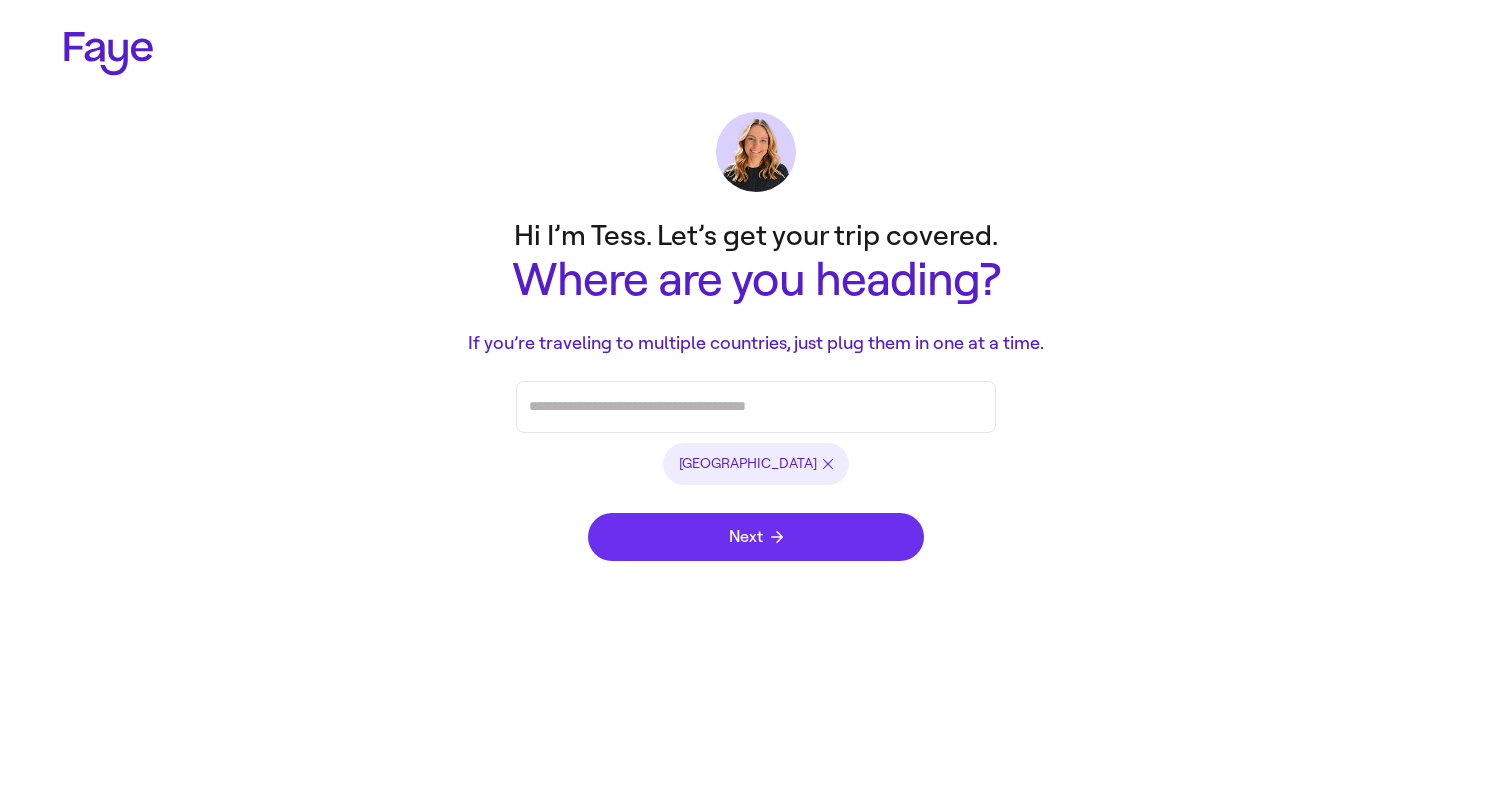 click on "Next" at bounding box center [756, 537] 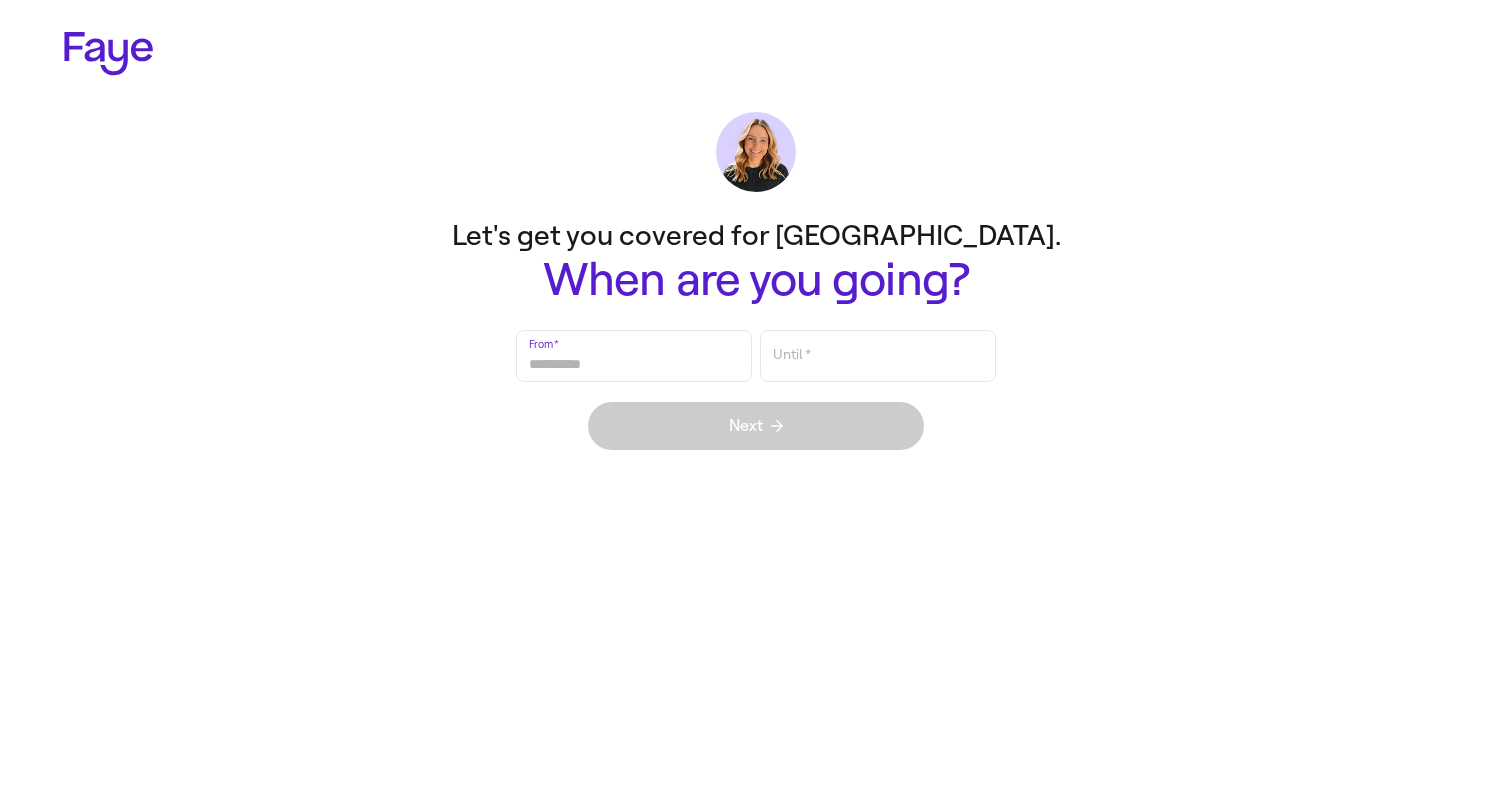 click on "From   *" at bounding box center [634, 356] 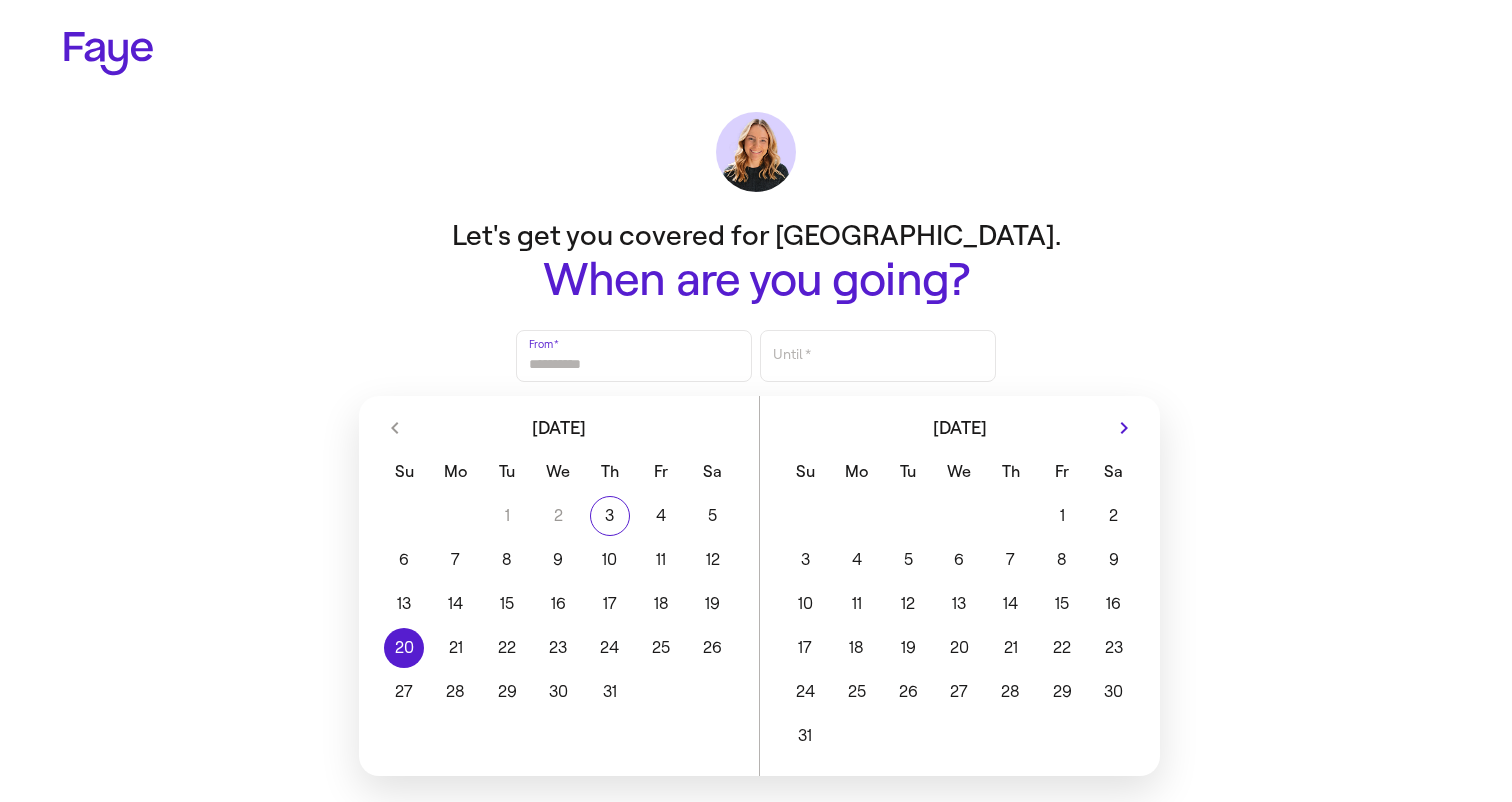 click on "20" at bounding box center [404, 648] 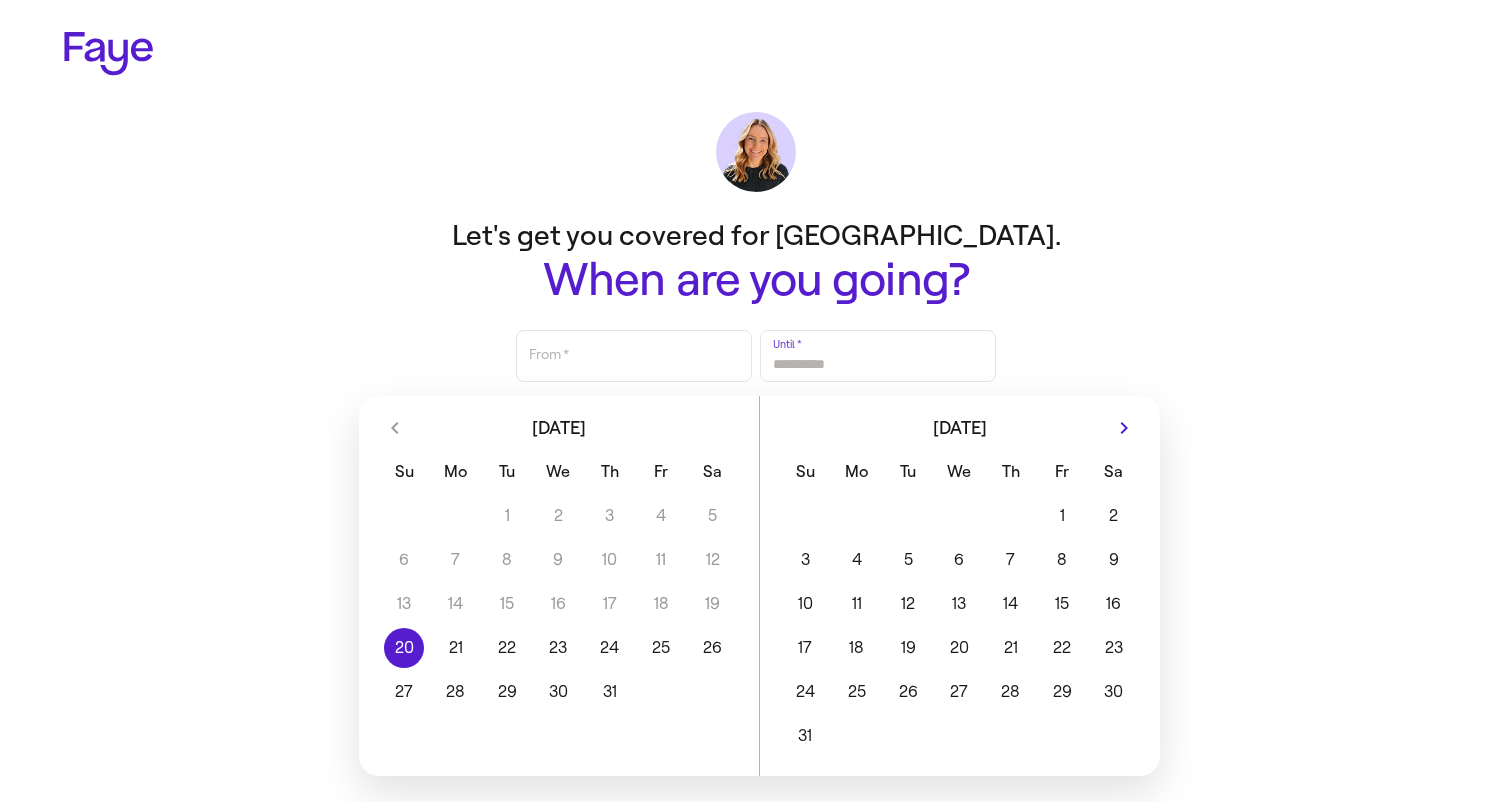 type on "**********" 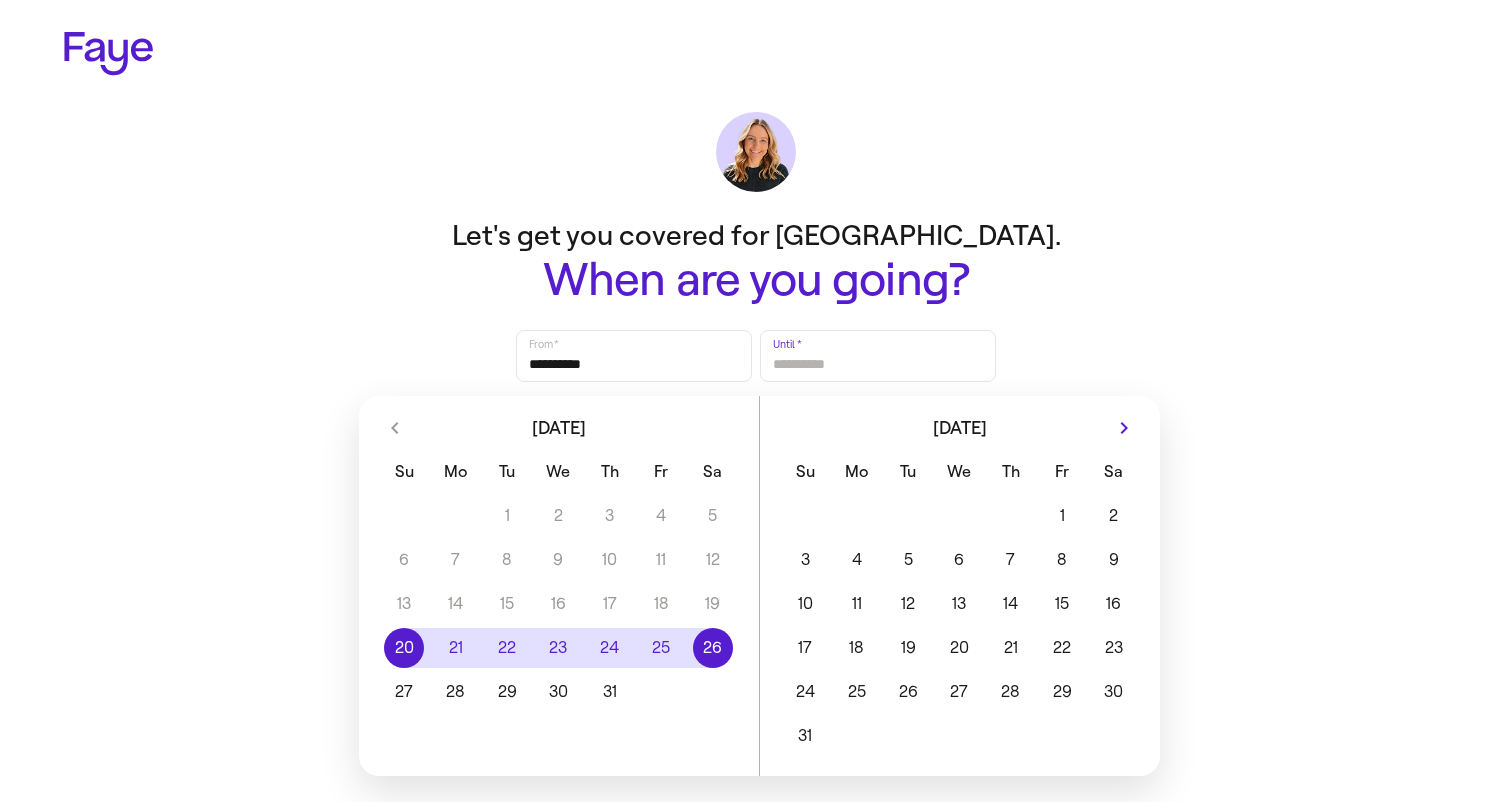 click on "26" at bounding box center [712, 648] 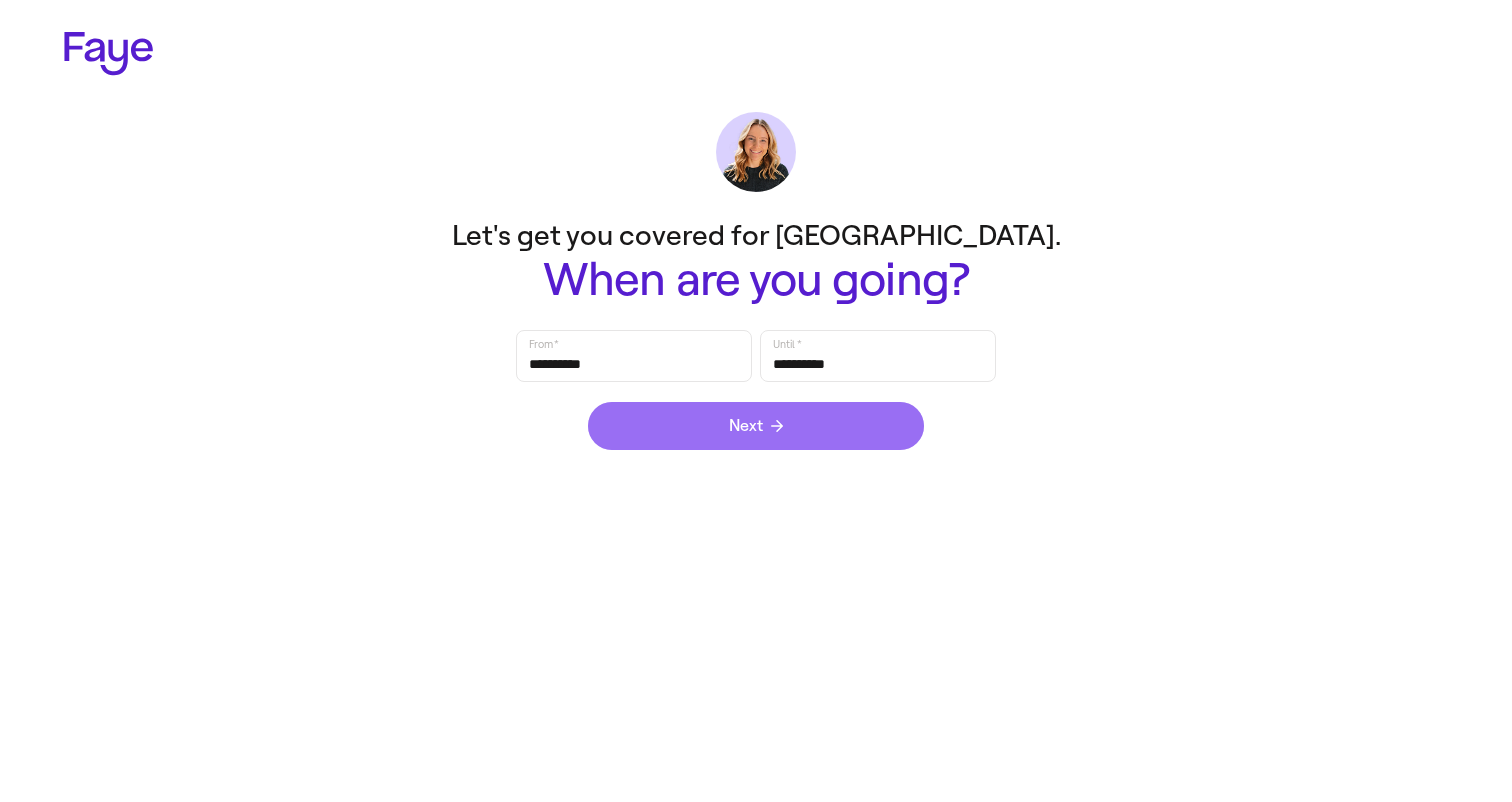 click on "Next" at bounding box center (756, 426) 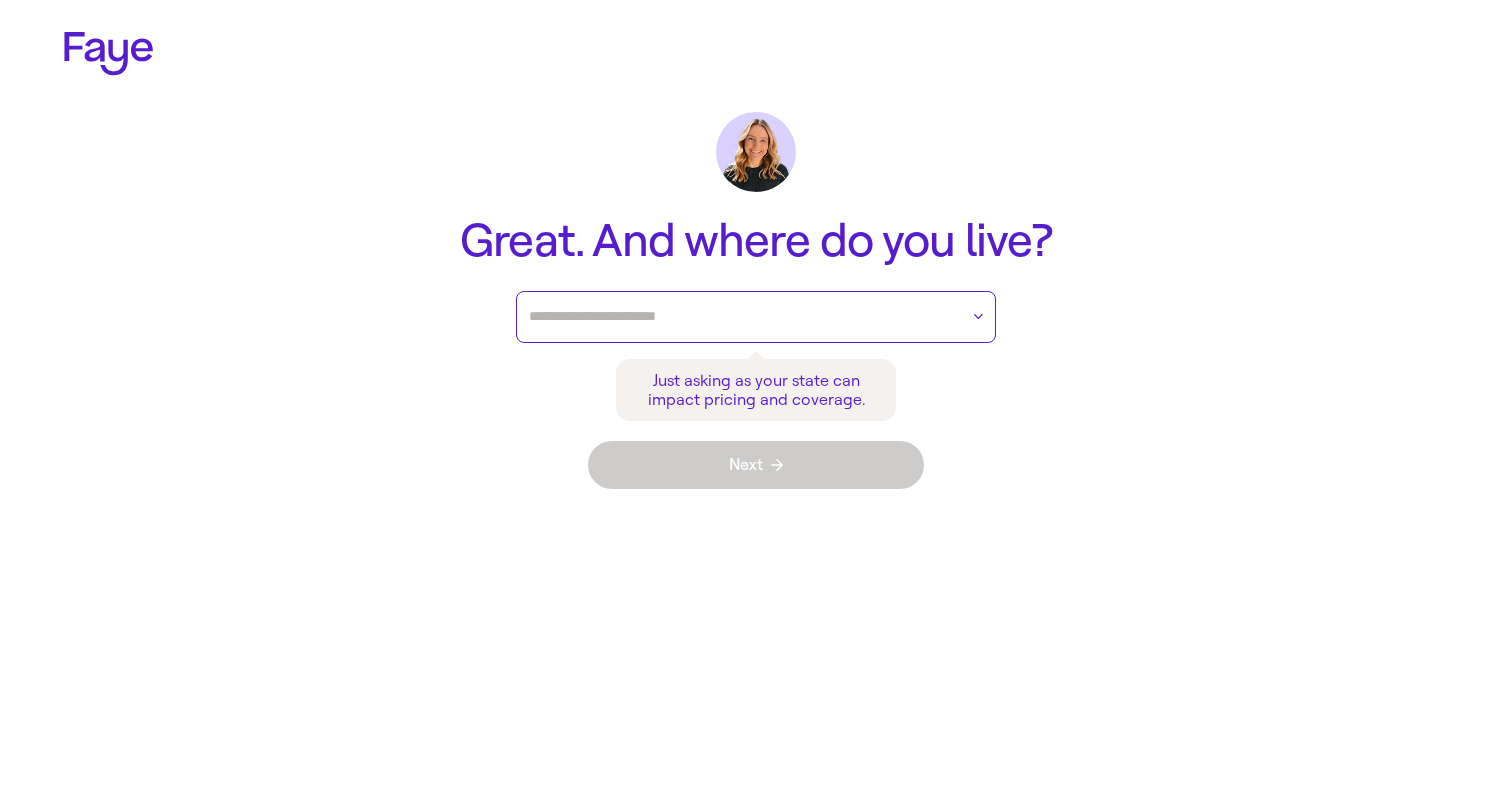 click at bounding box center (743, 317) 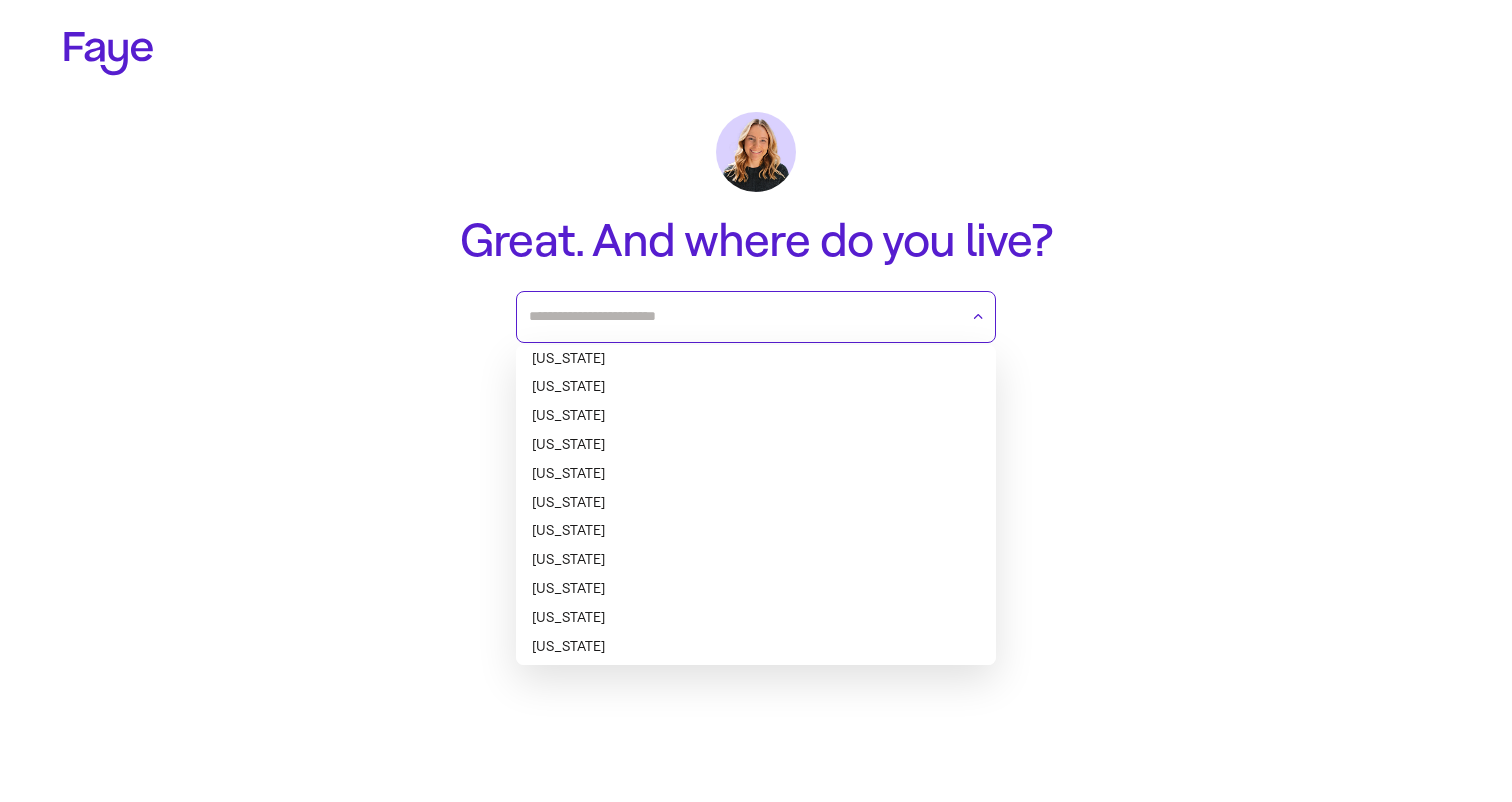 click on "[US_STATE]" at bounding box center [756, 503] 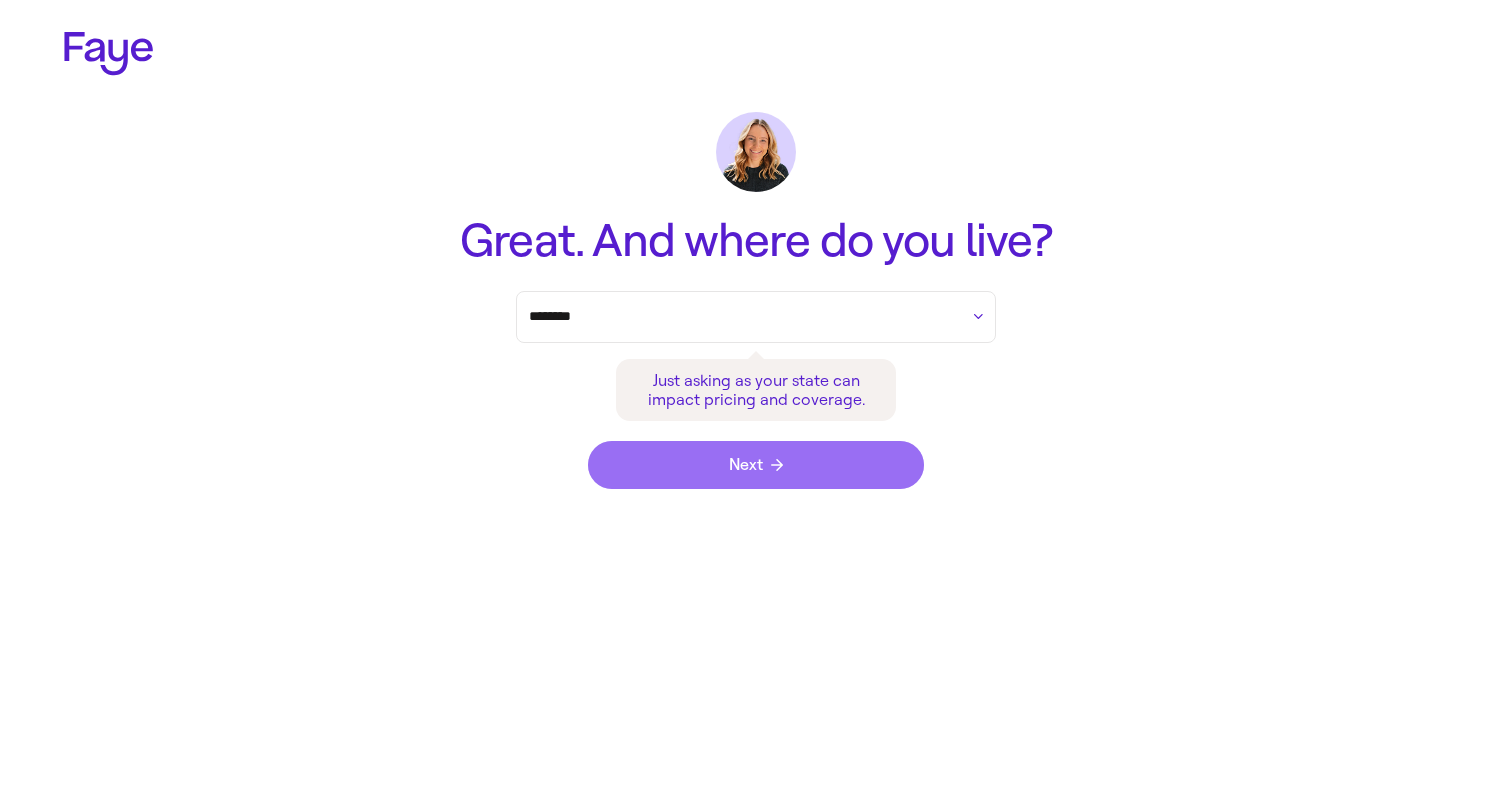 click on "Next" at bounding box center (756, 465) 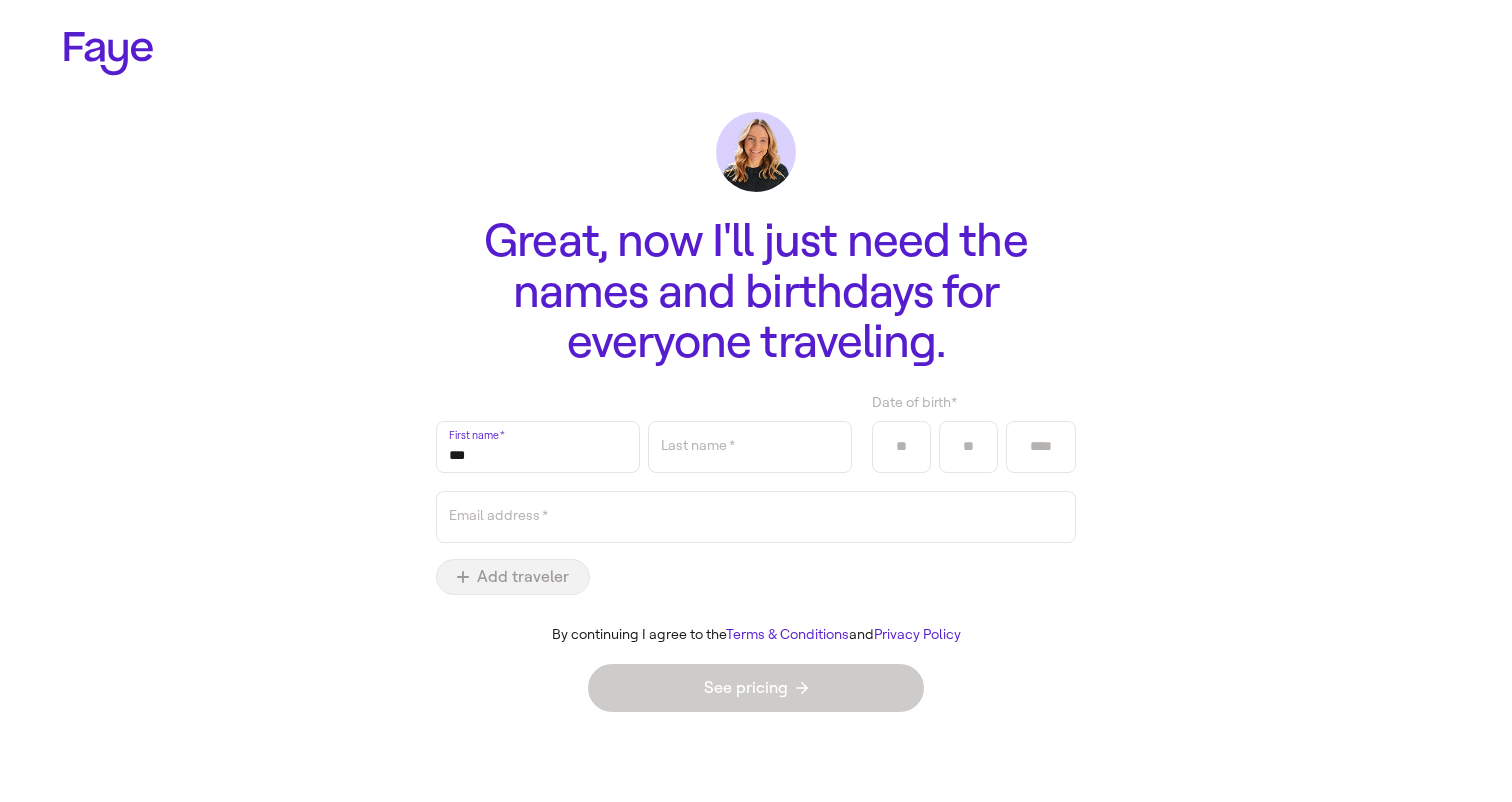 type on "***" 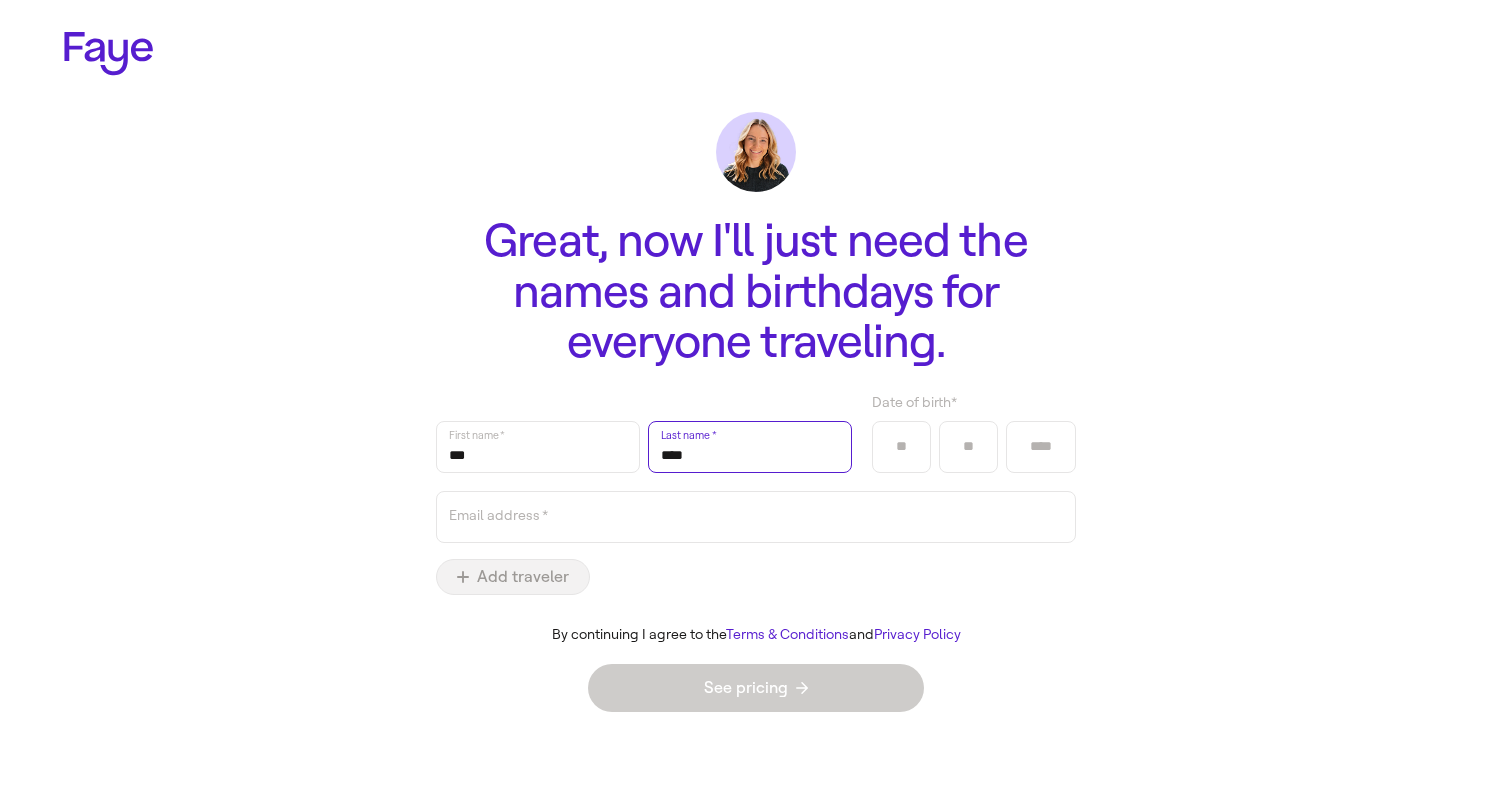 type on "****" 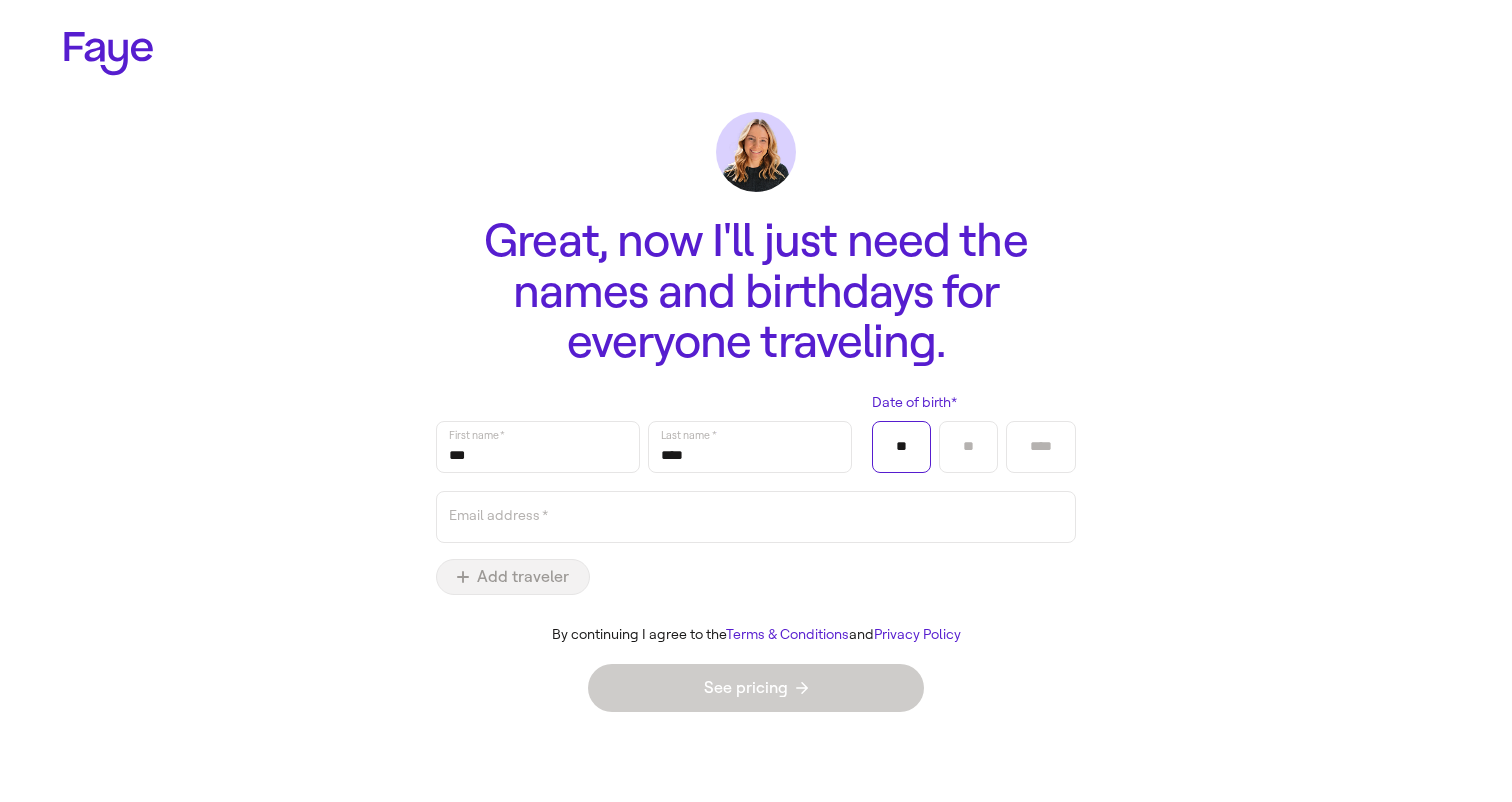 type on "**" 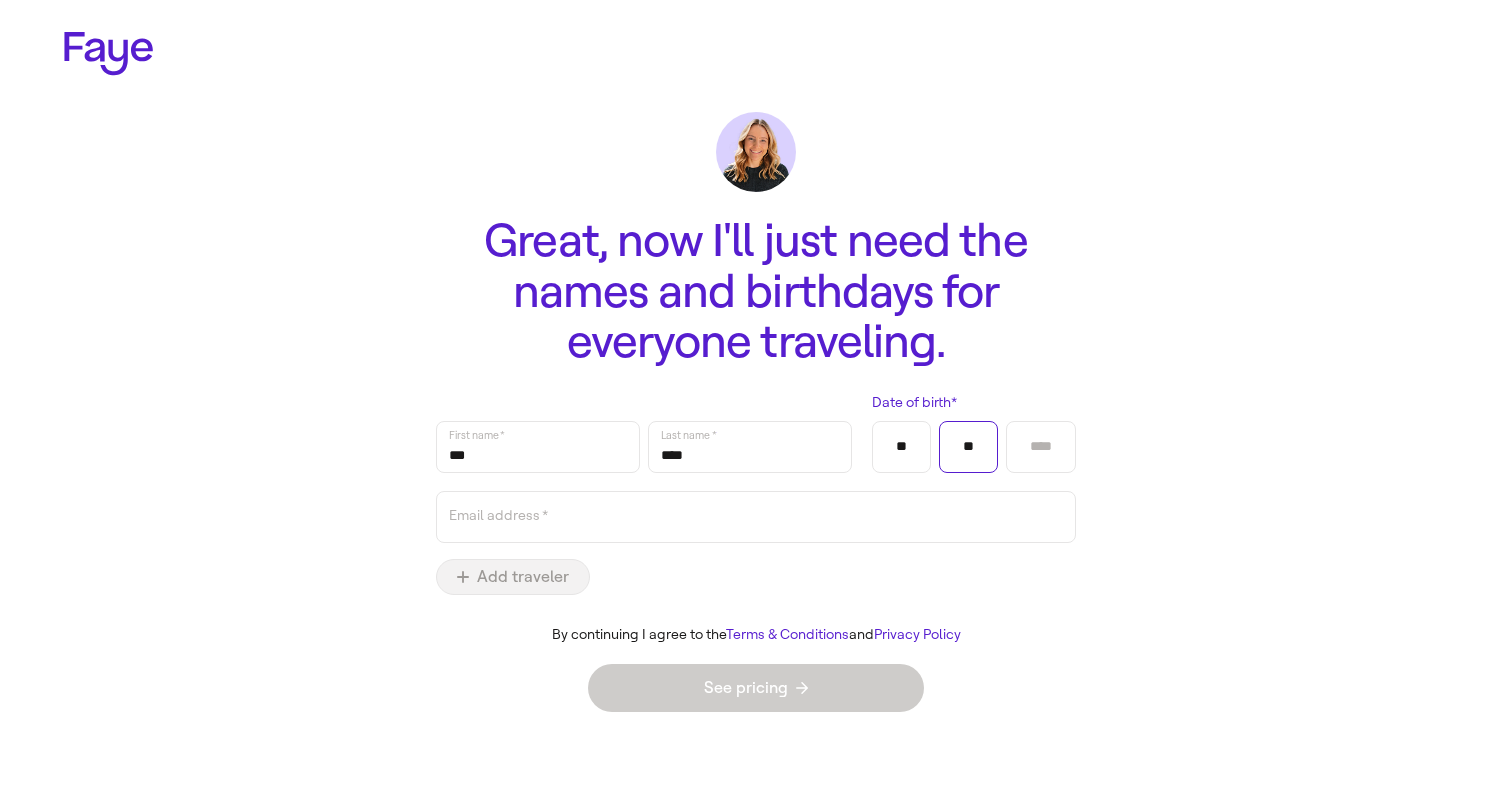type on "**" 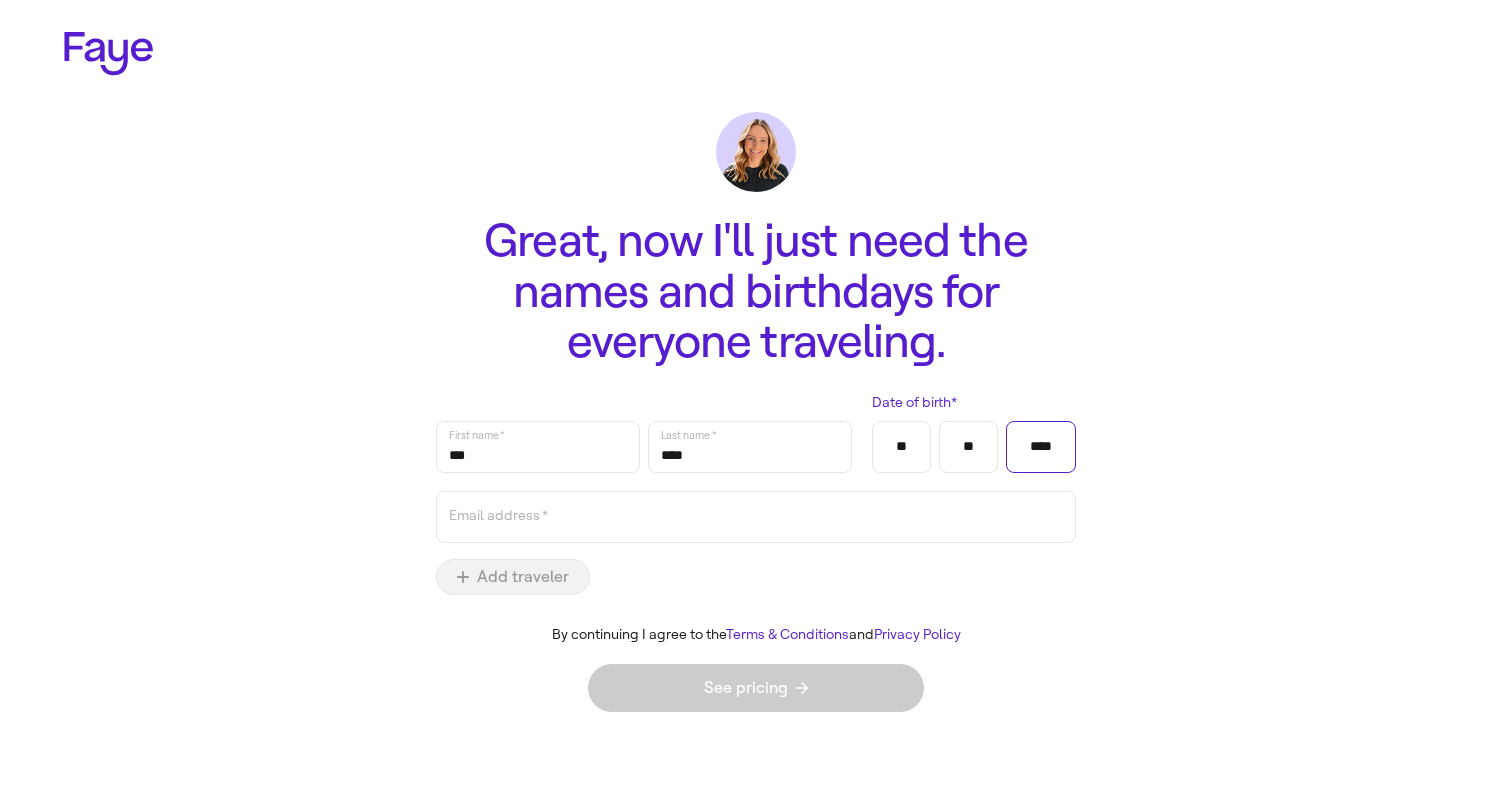 type on "****" 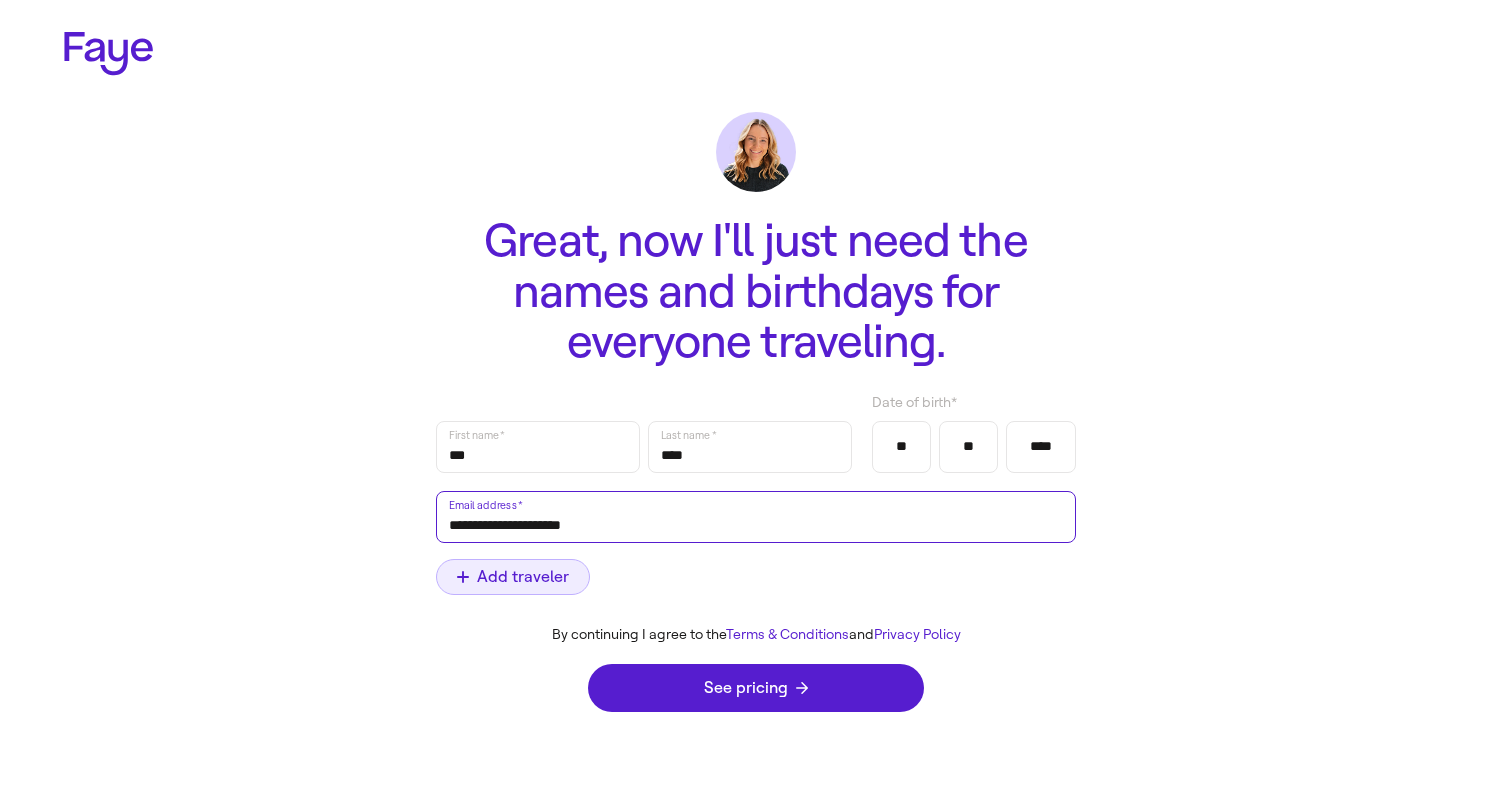 type on "**********" 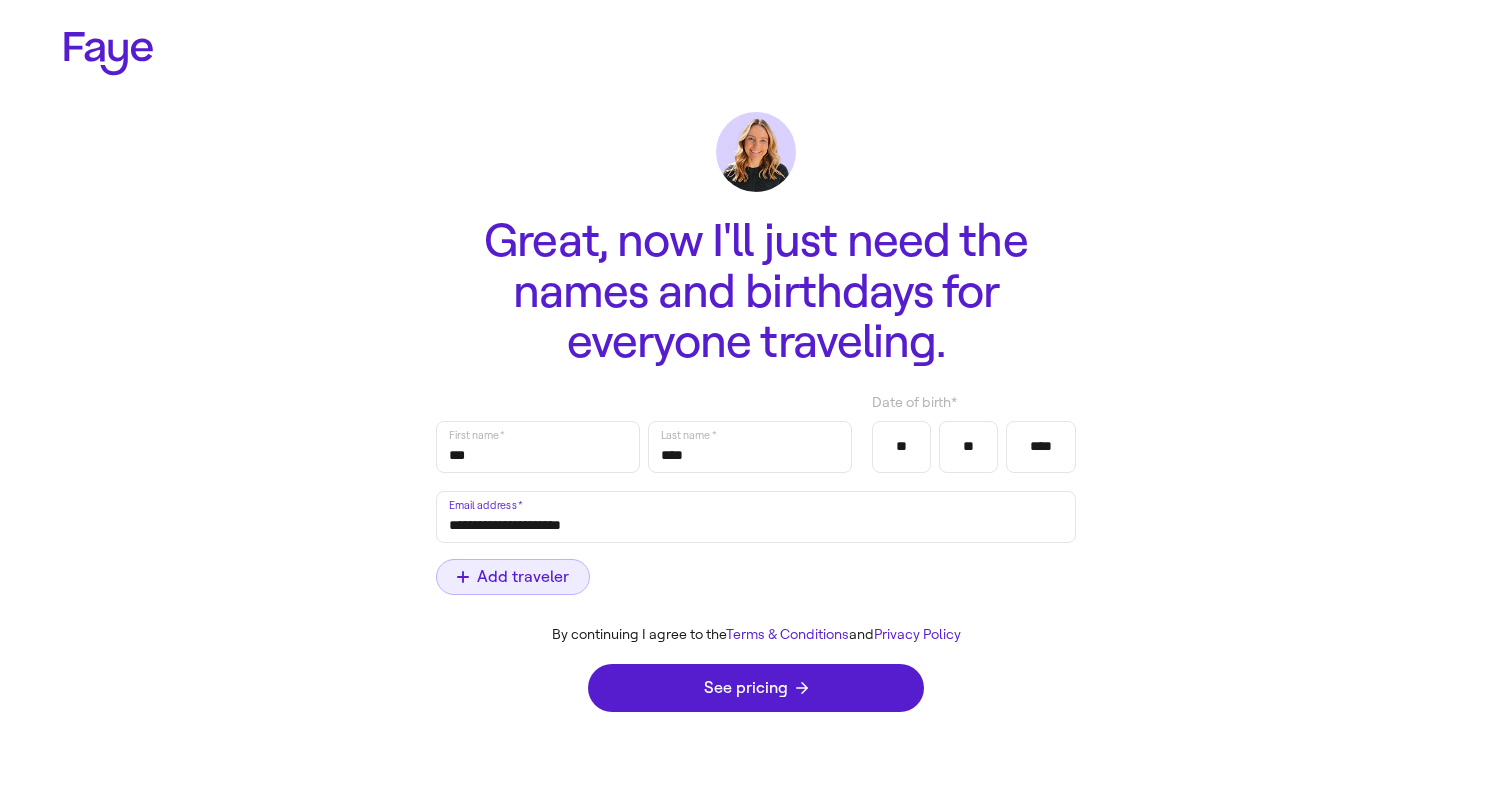 click on "Add traveler" at bounding box center [513, 577] 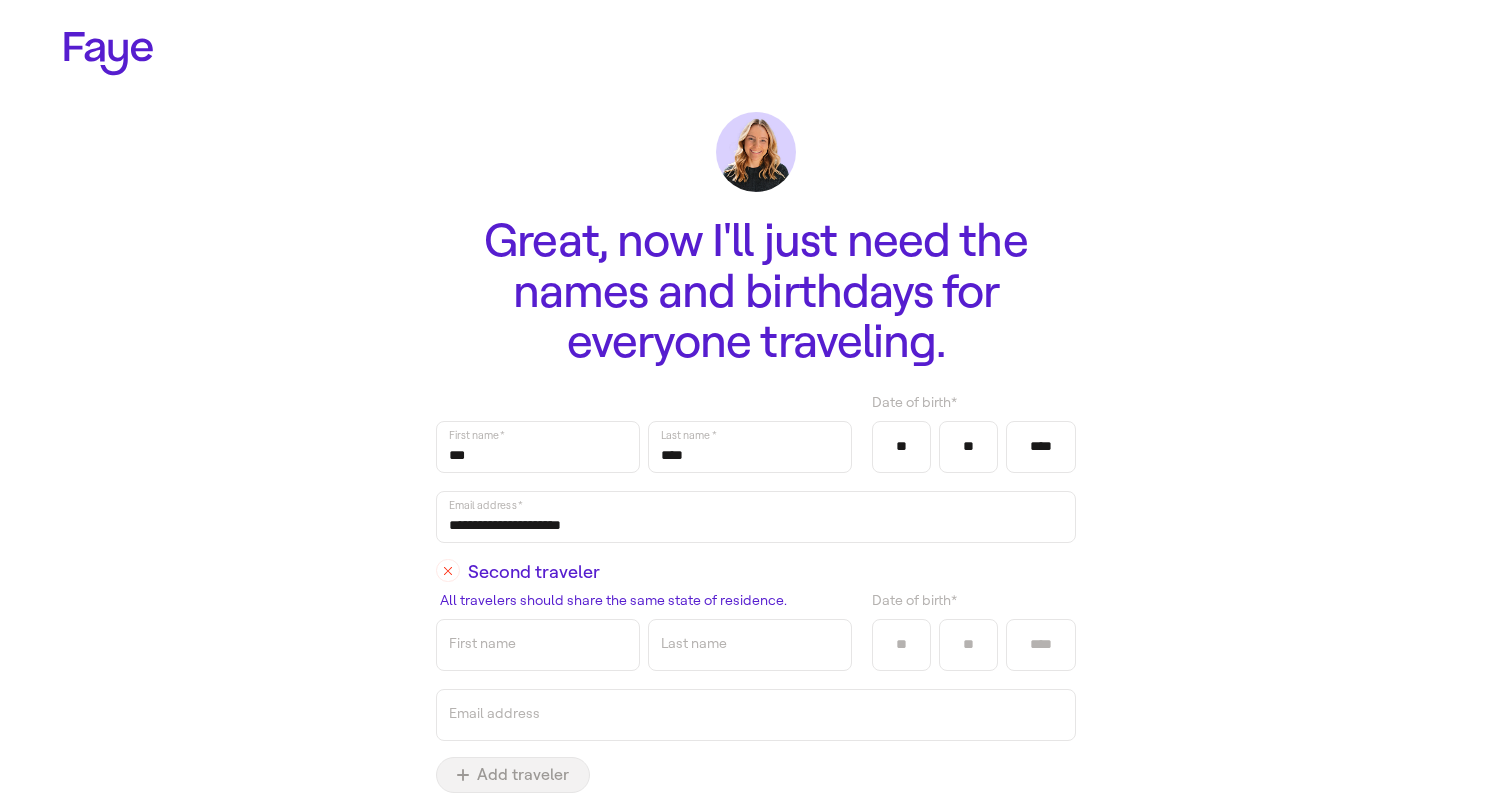 click 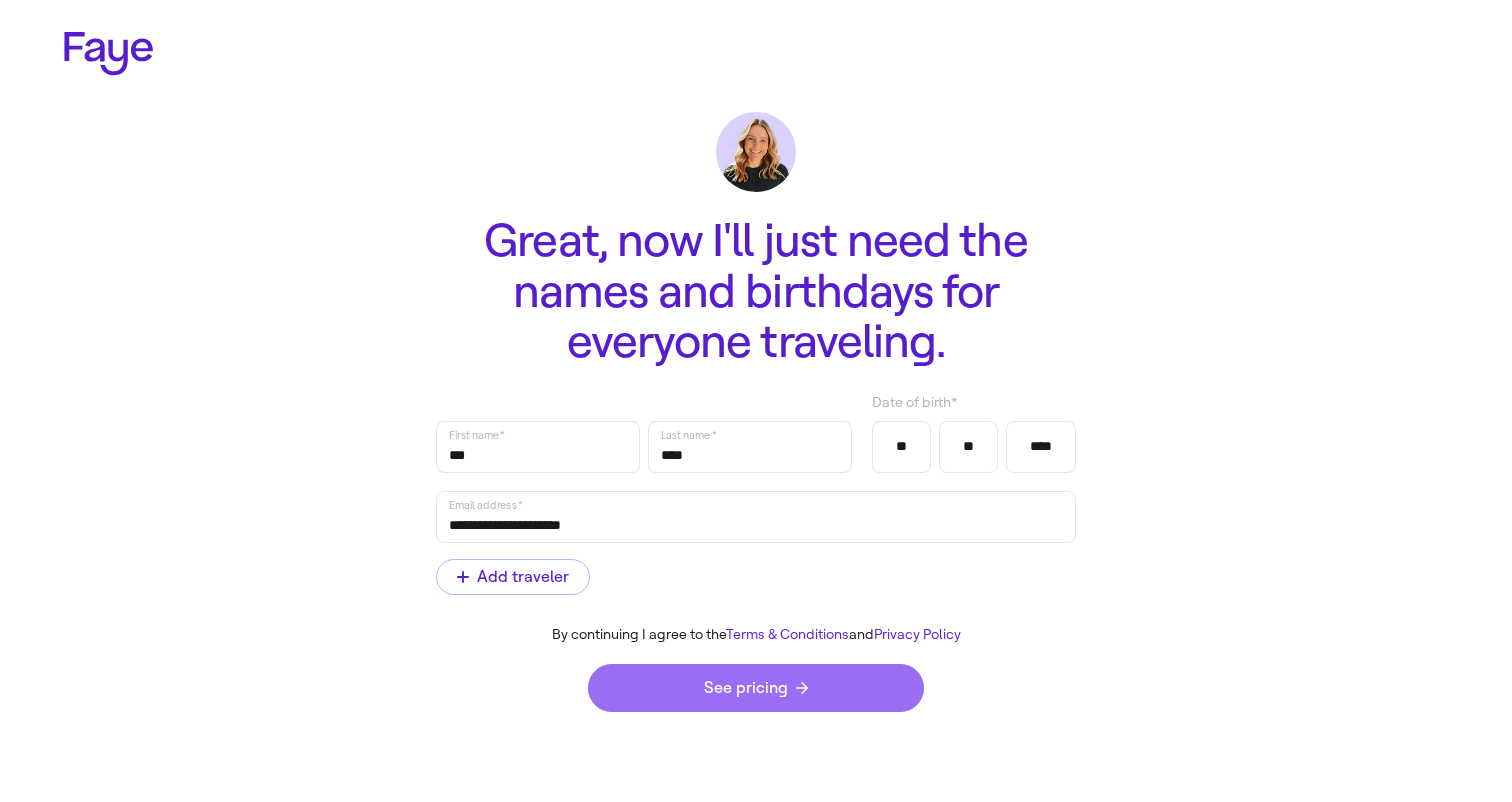 click on "See pricing" at bounding box center (756, 688) 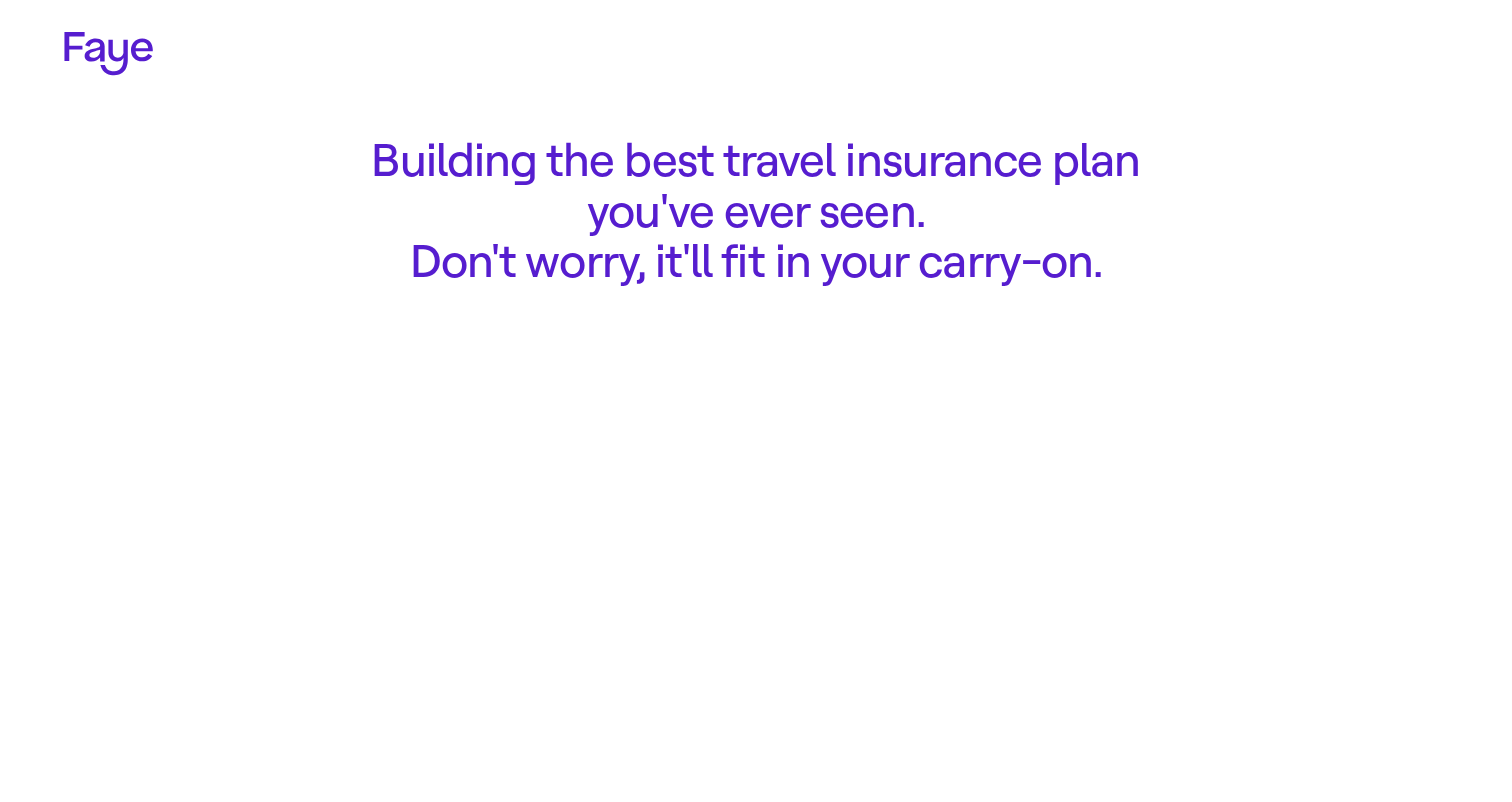 scroll, scrollTop: 0, scrollLeft: 0, axis: both 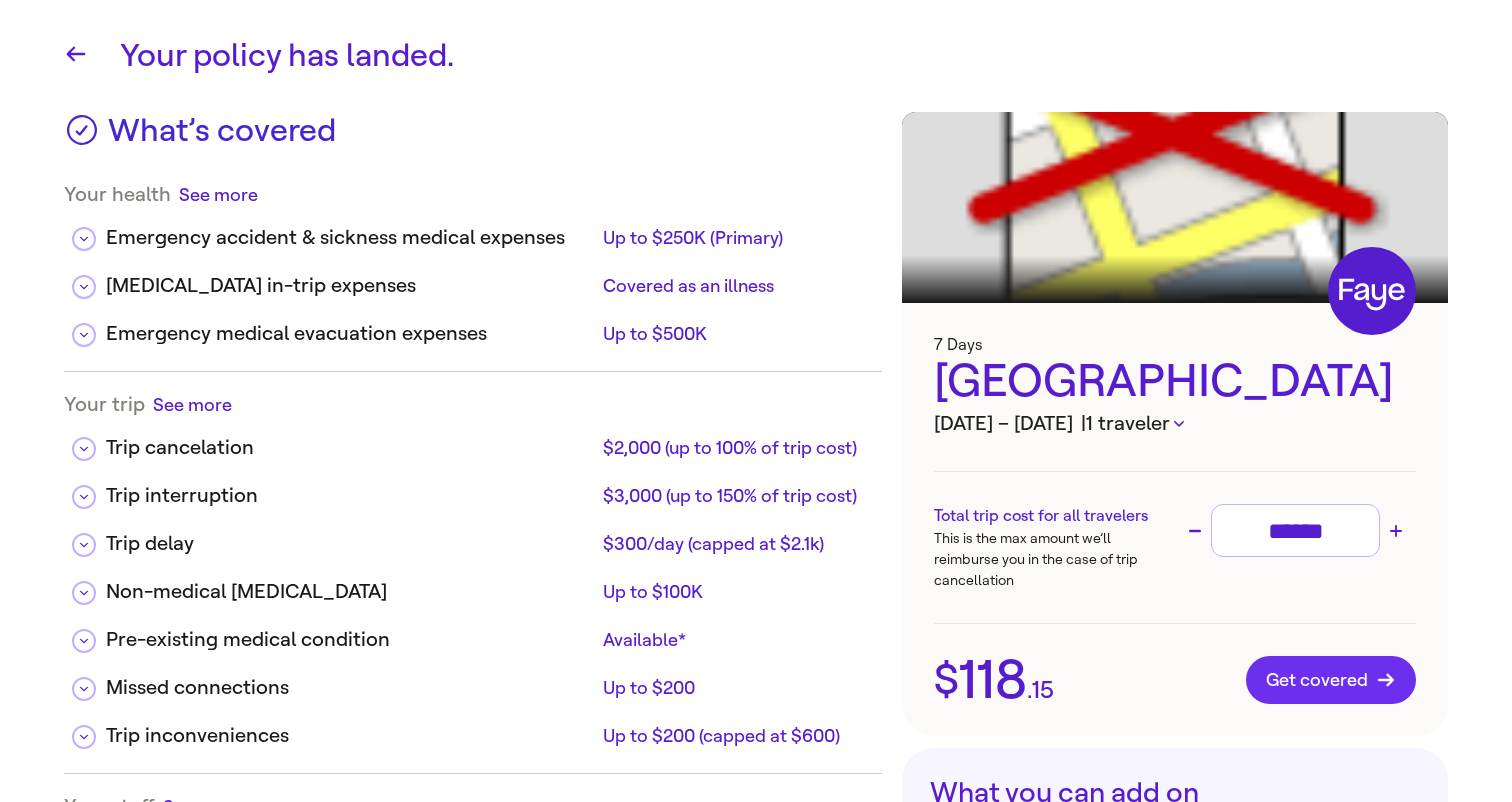 click on "Get covered" at bounding box center [1331, 680] 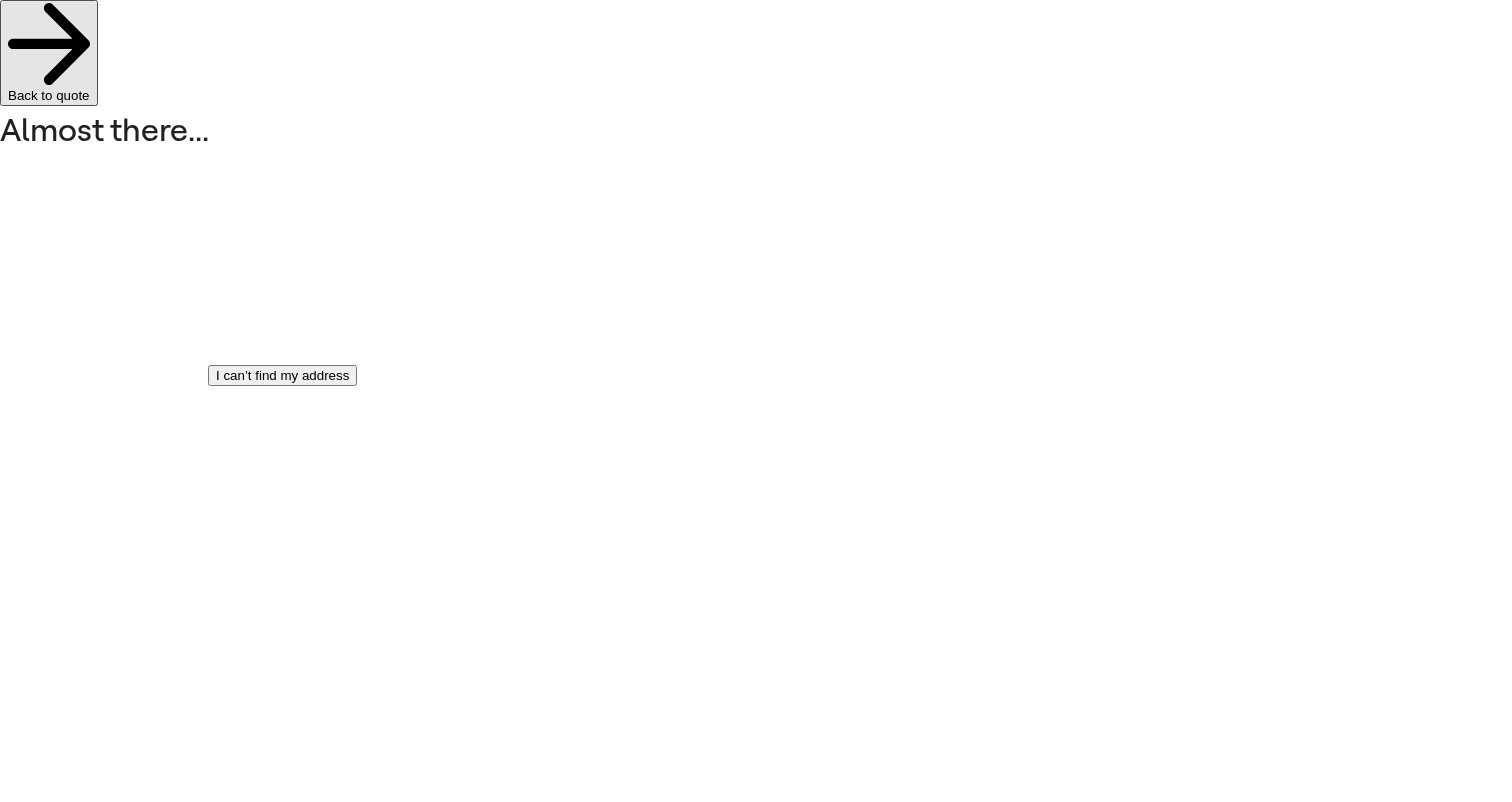 type on "****" 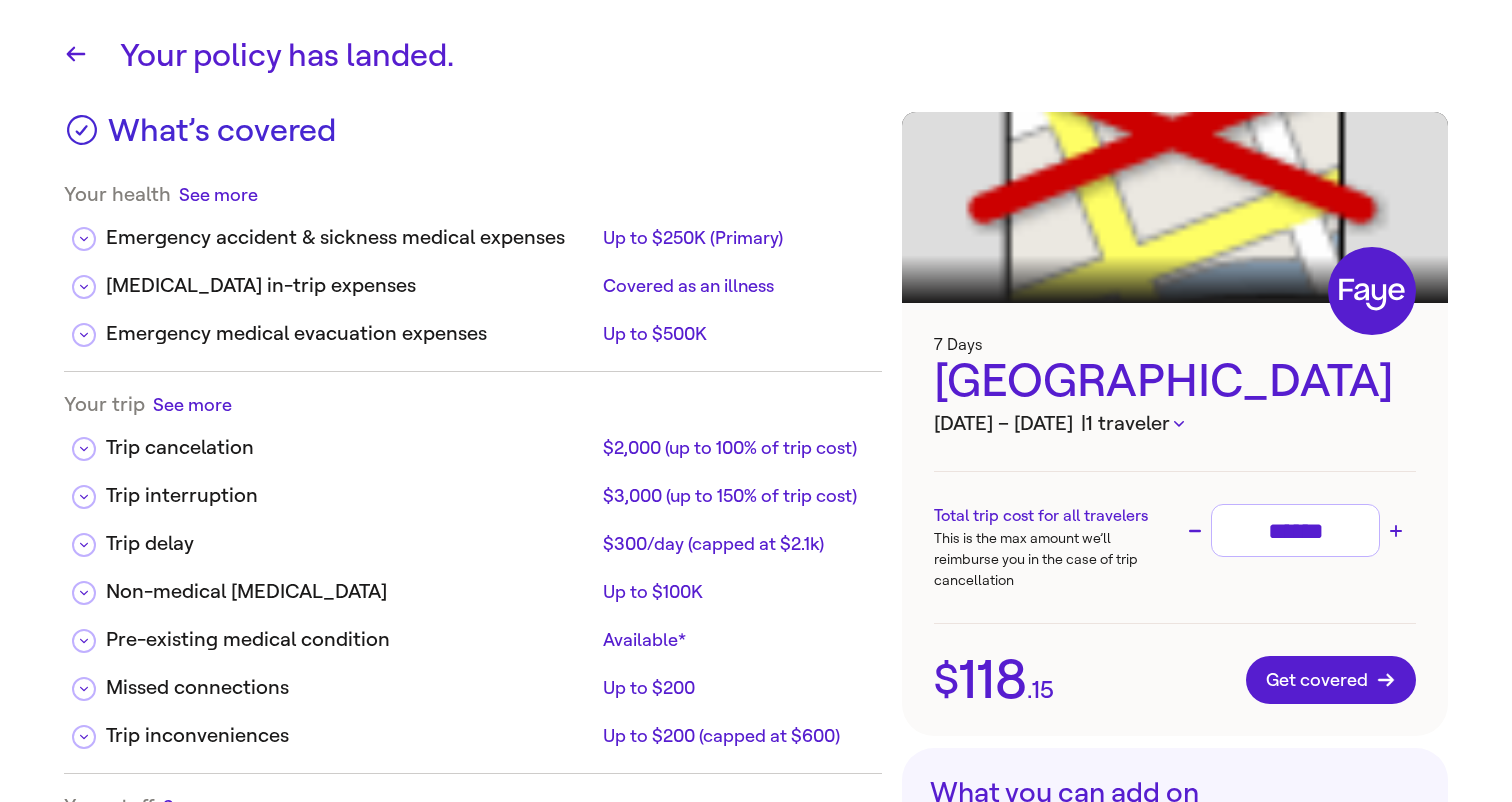 scroll, scrollTop: 470, scrollLeft: 0, axis: vertical 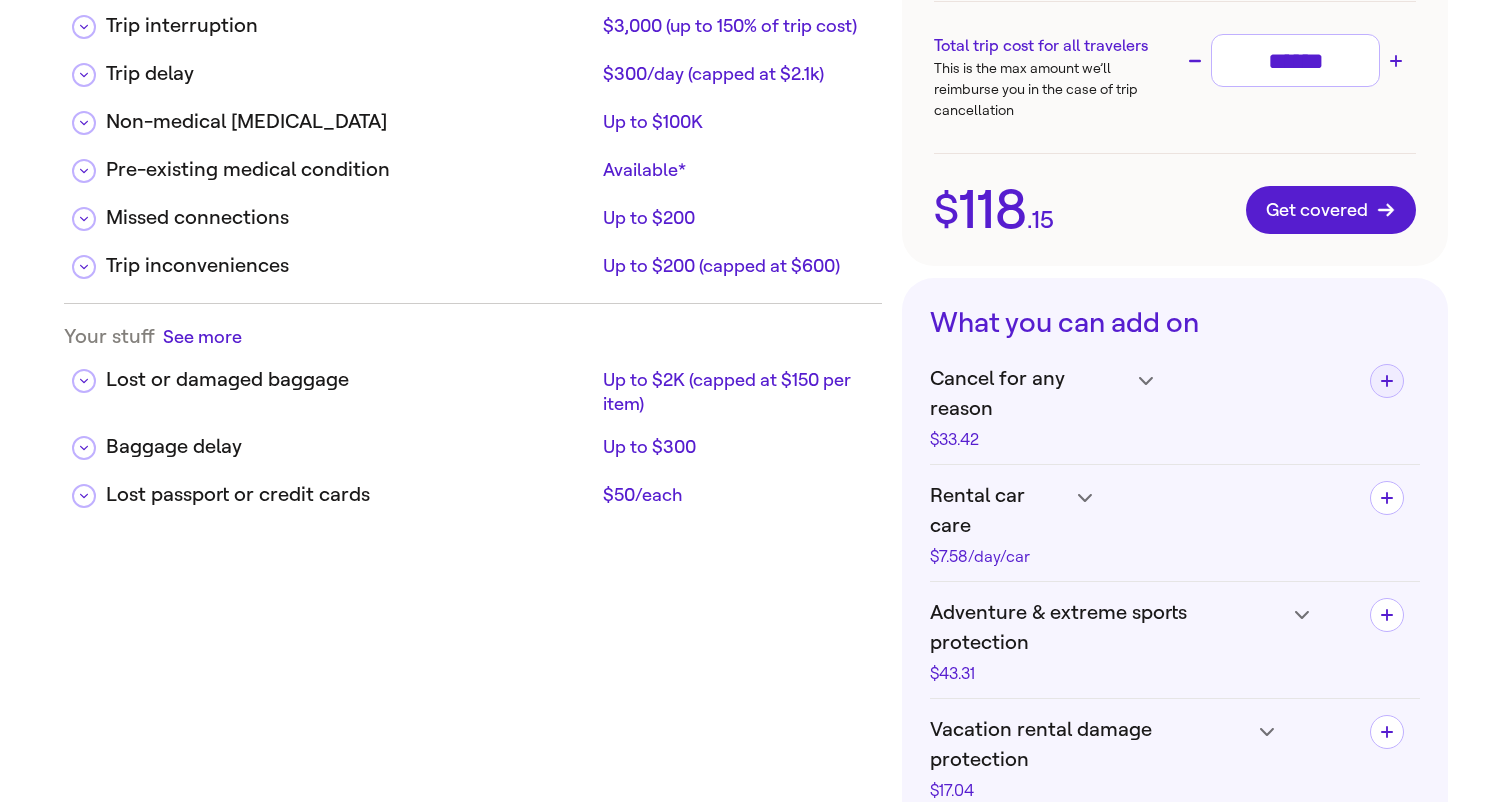 click 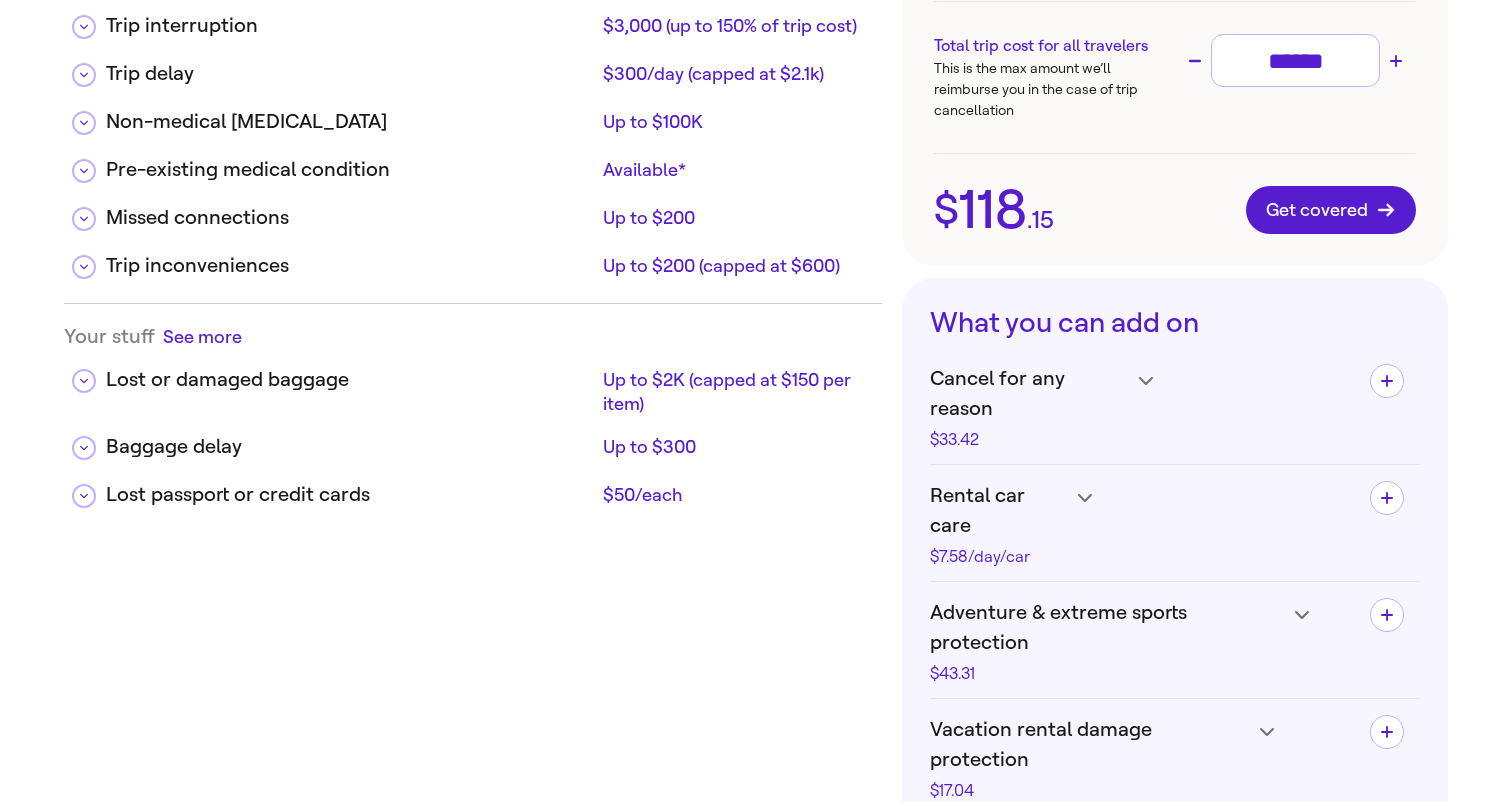 type 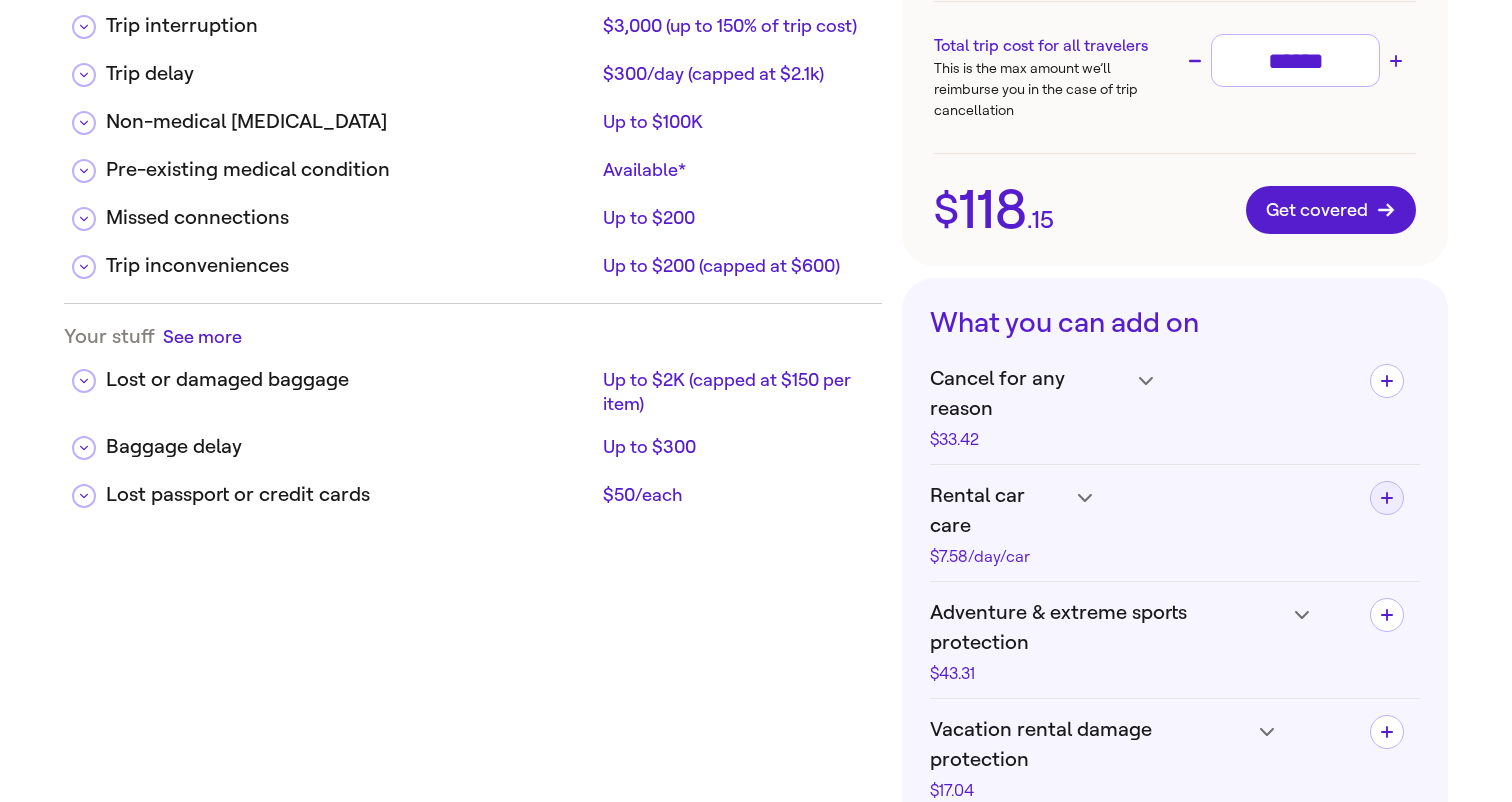 click at bounding box center (1387, 498) 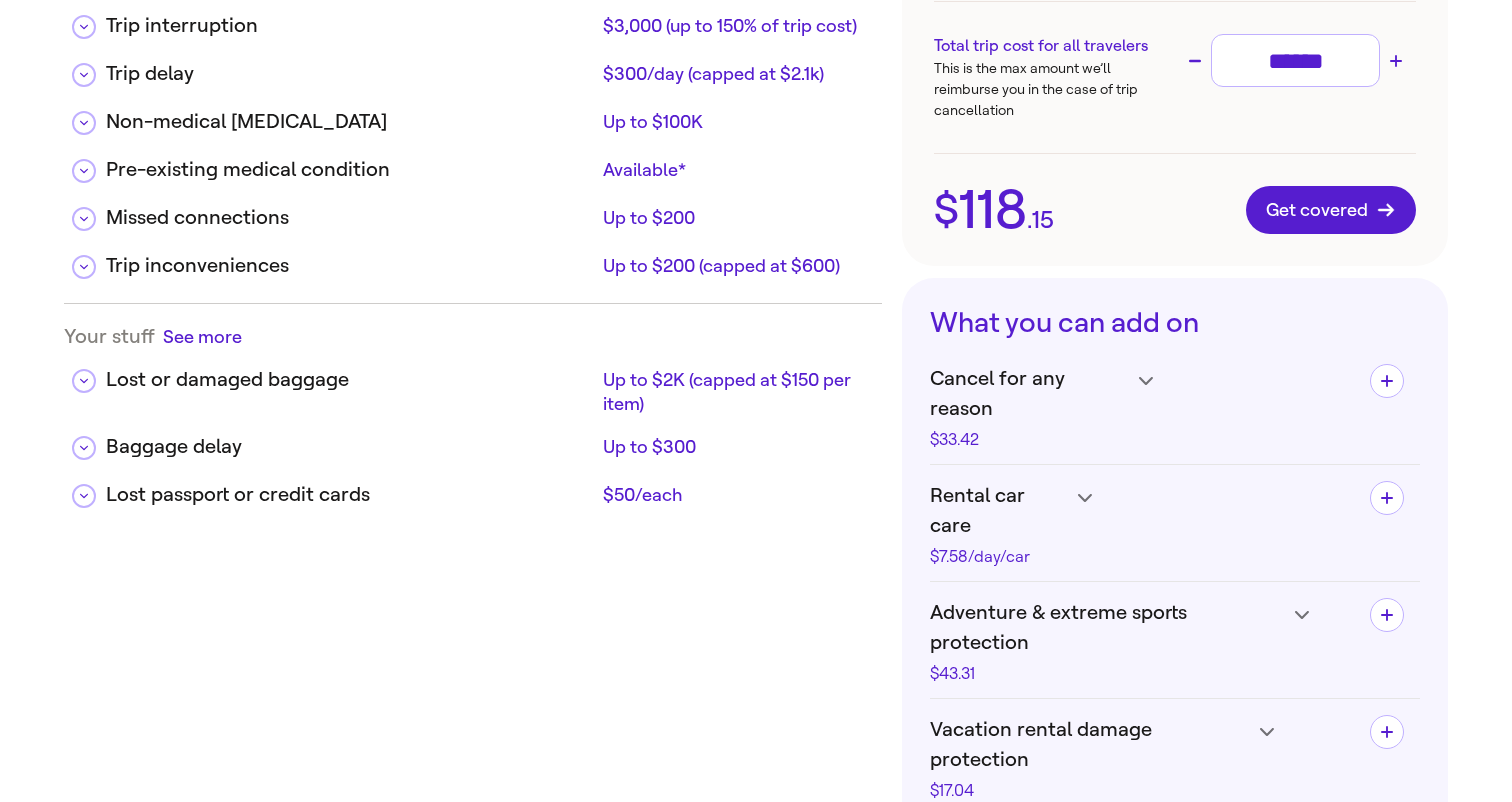 click on "21" at bounding box center (694, 1559) 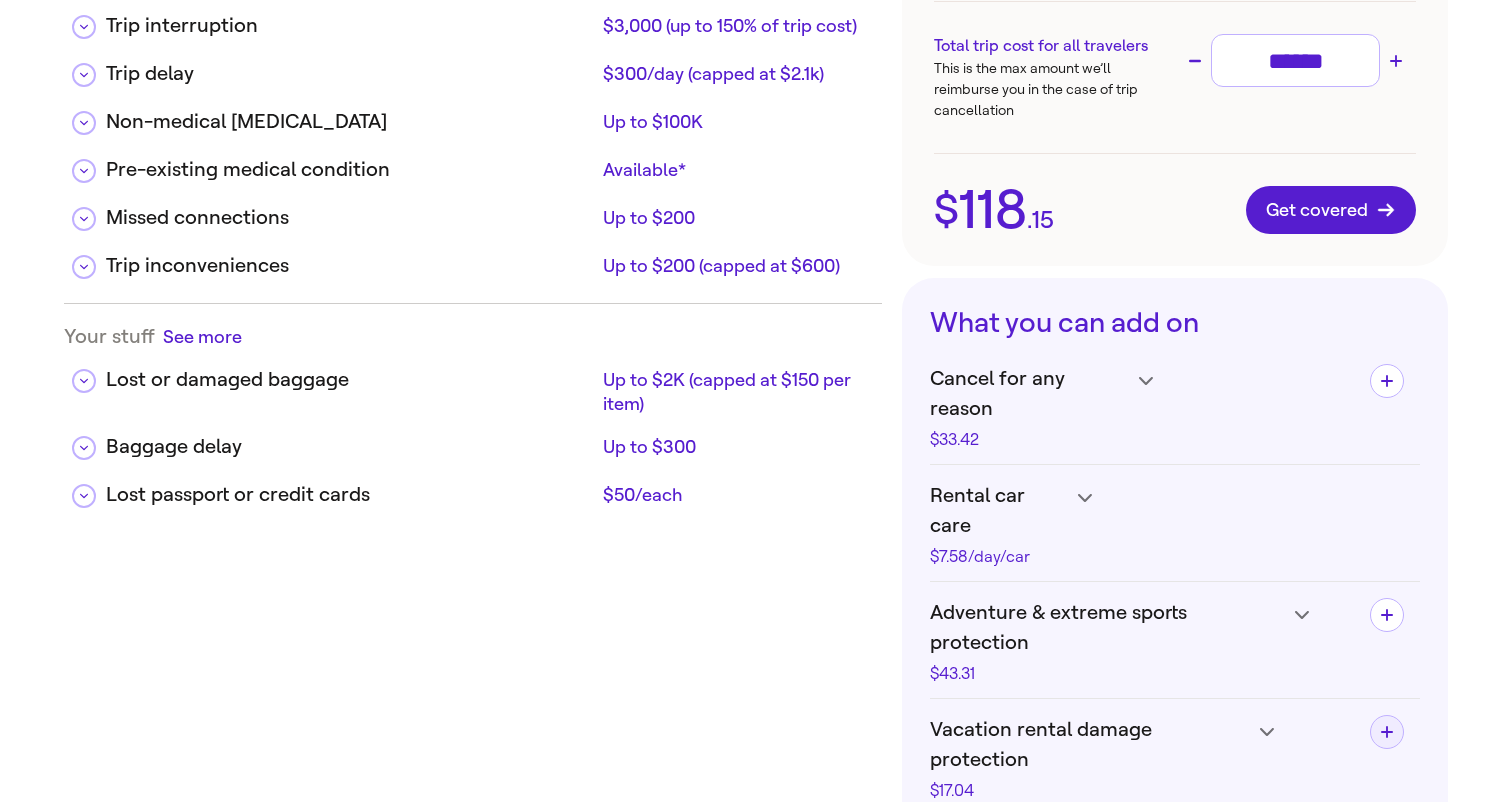 click at bounding box center (1387, 732) 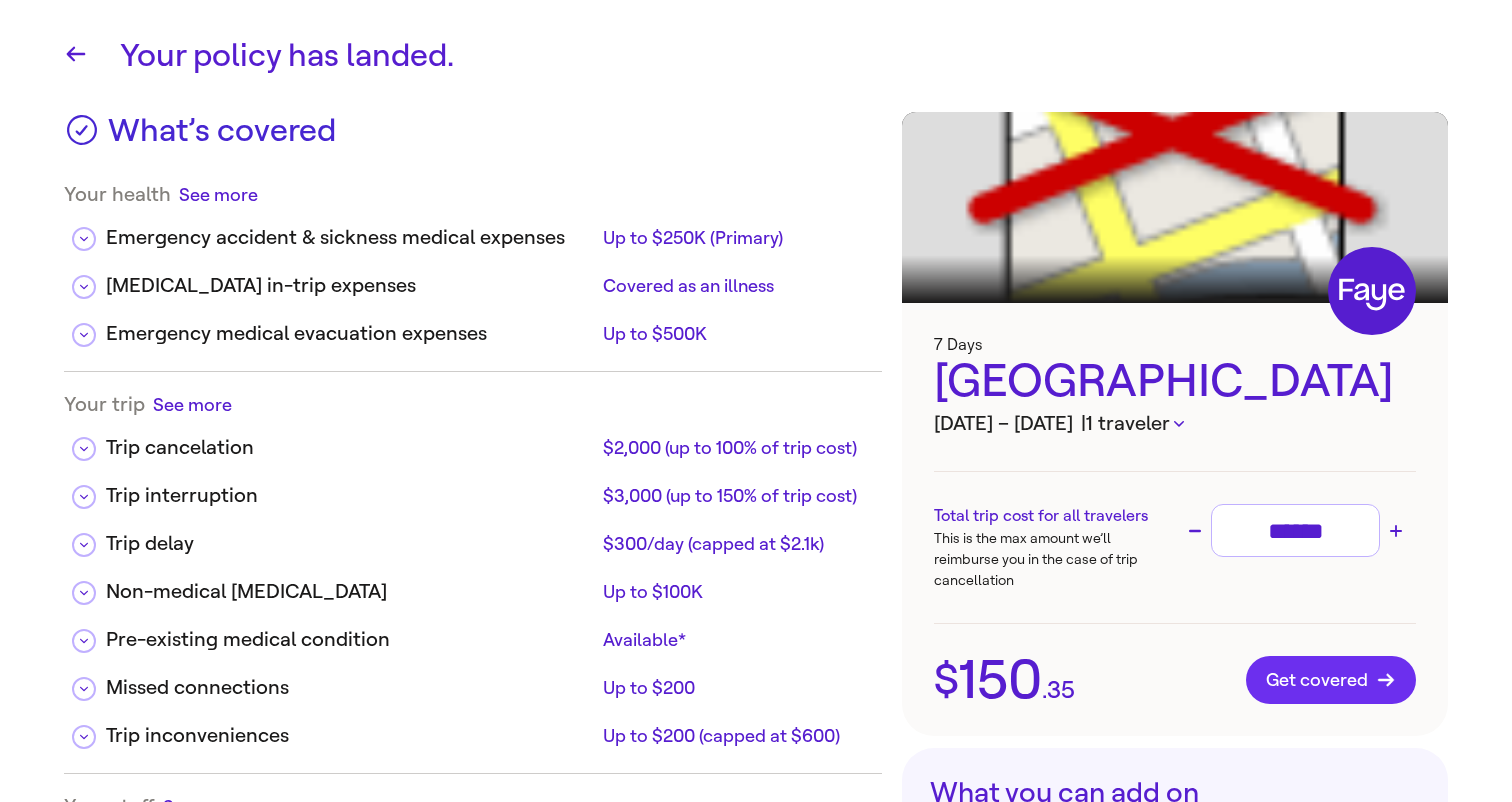 scroll, scrollTop: -1, scrollLeft: 0, axis: vertical 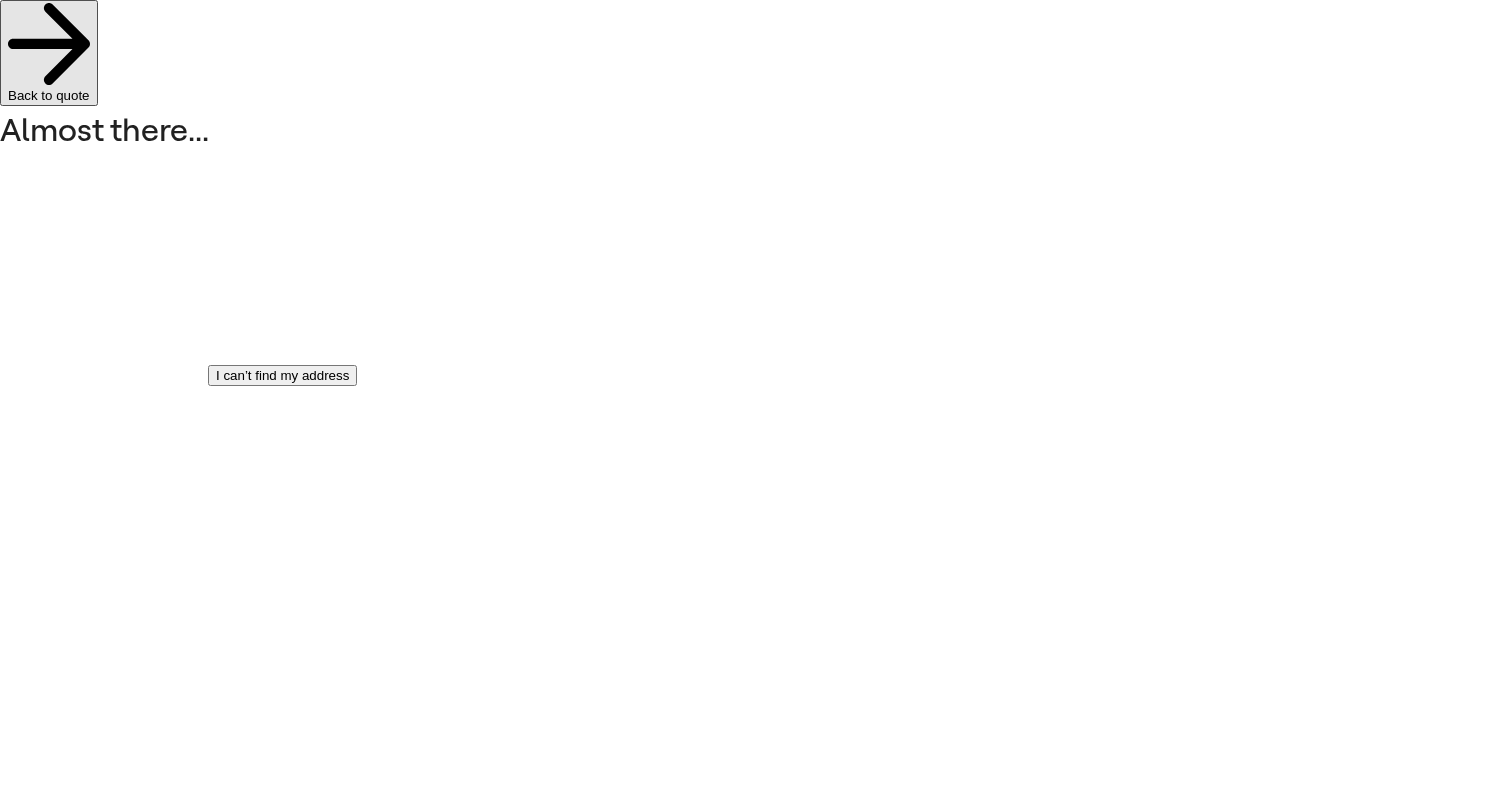 type on "*" 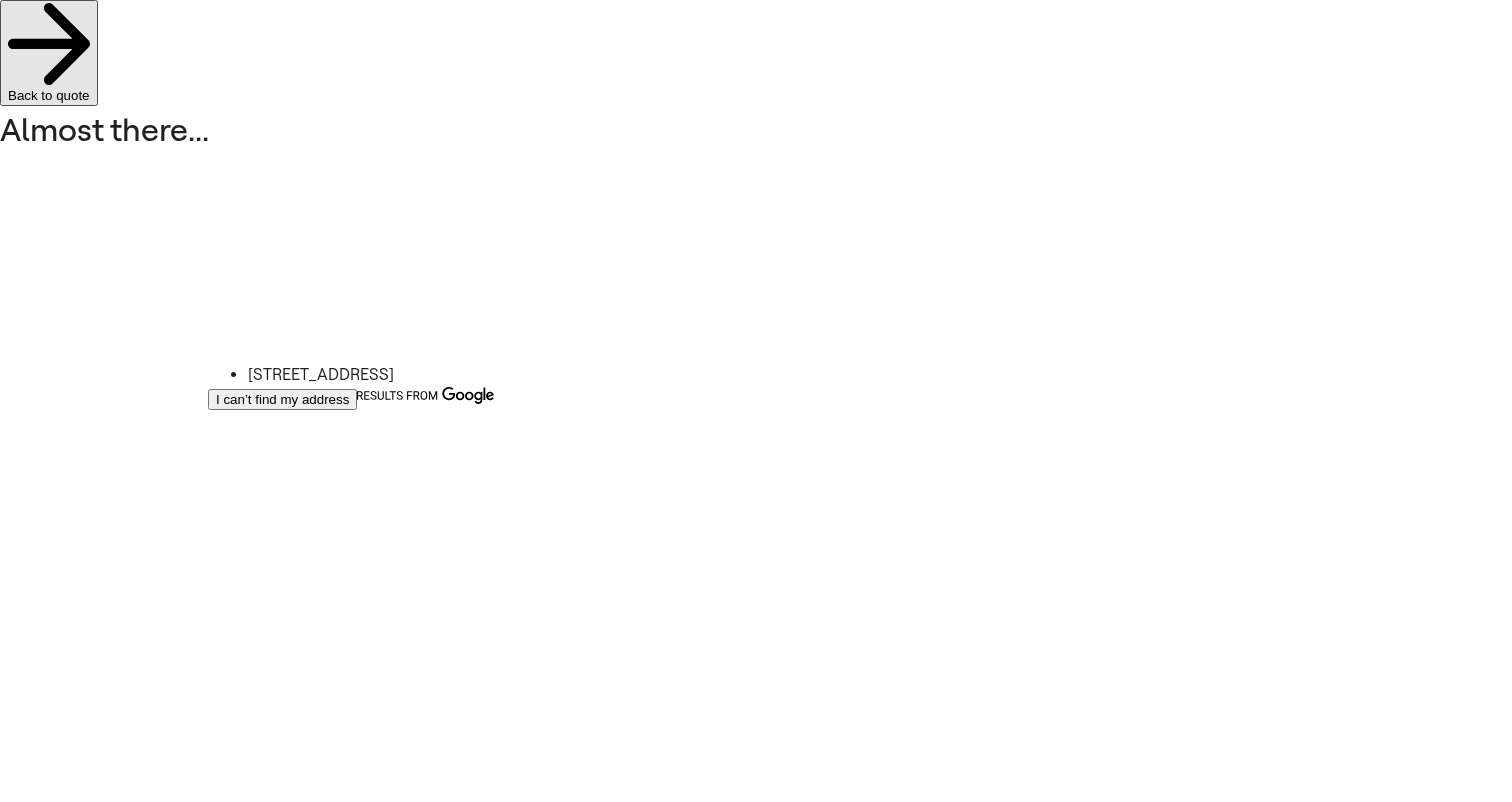 type on "***" 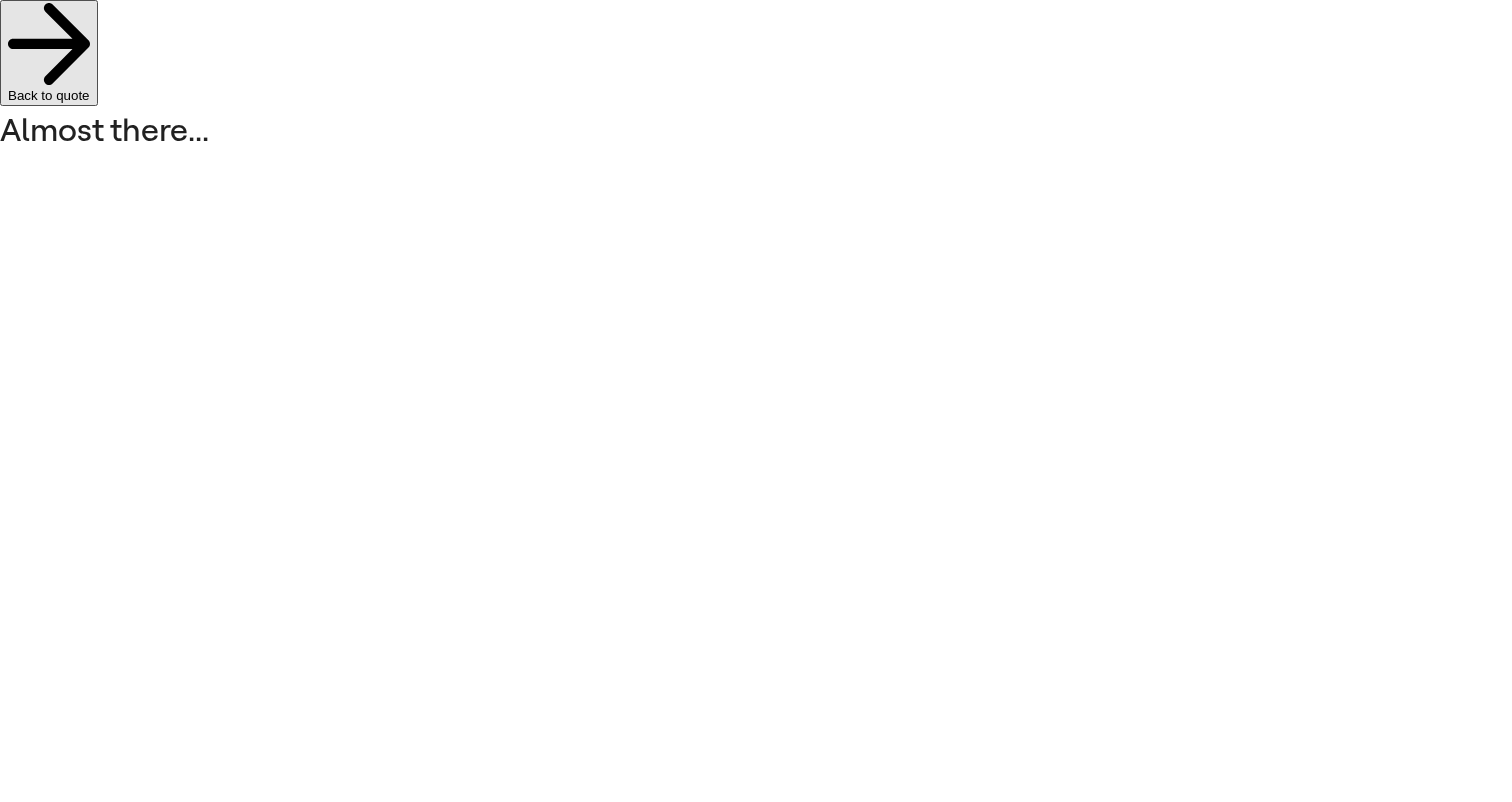 click at bounding box center [756, 1763] 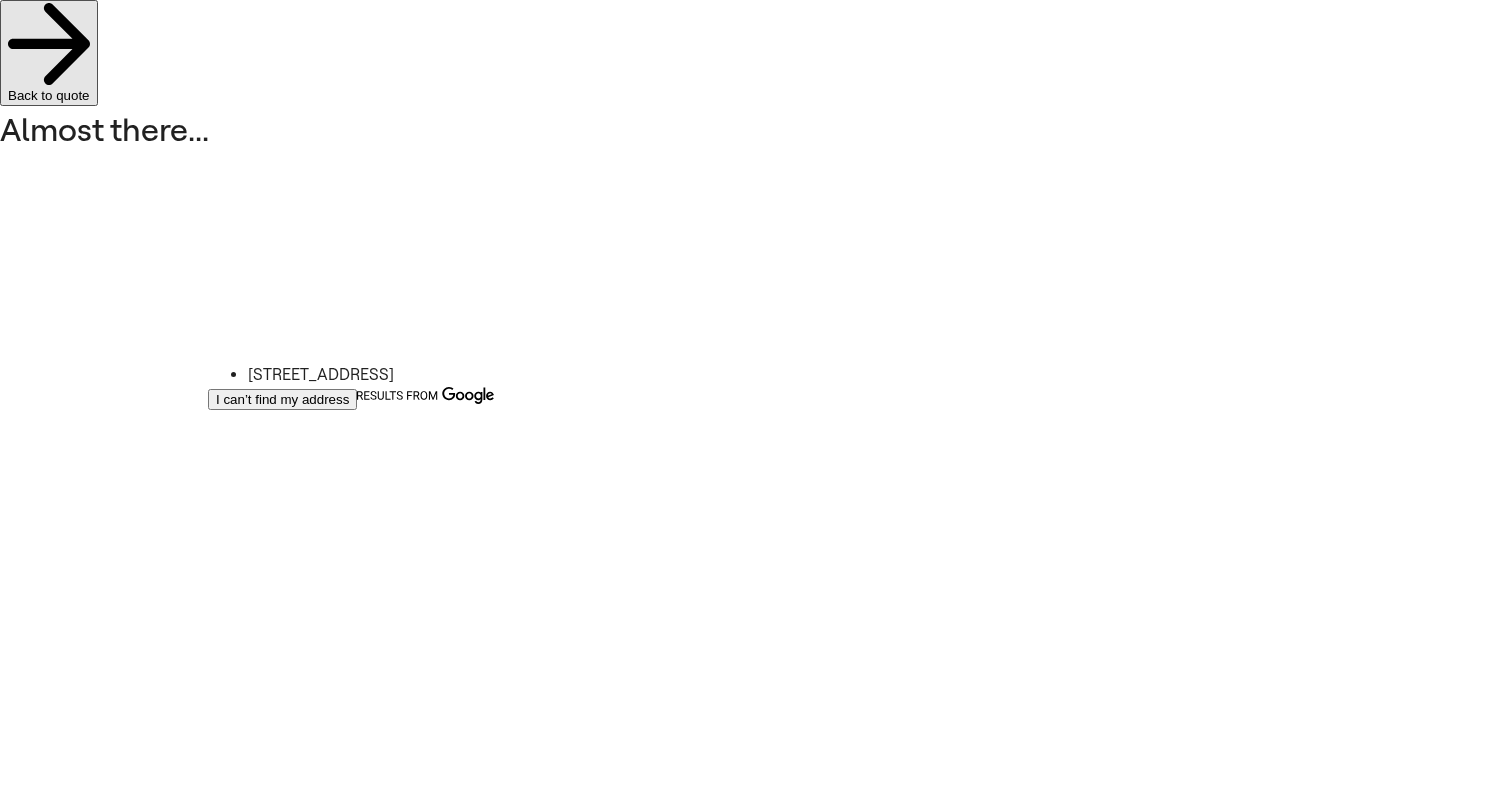 click on "[STREET_ADDRESS]" at bounding box center (436, 375) 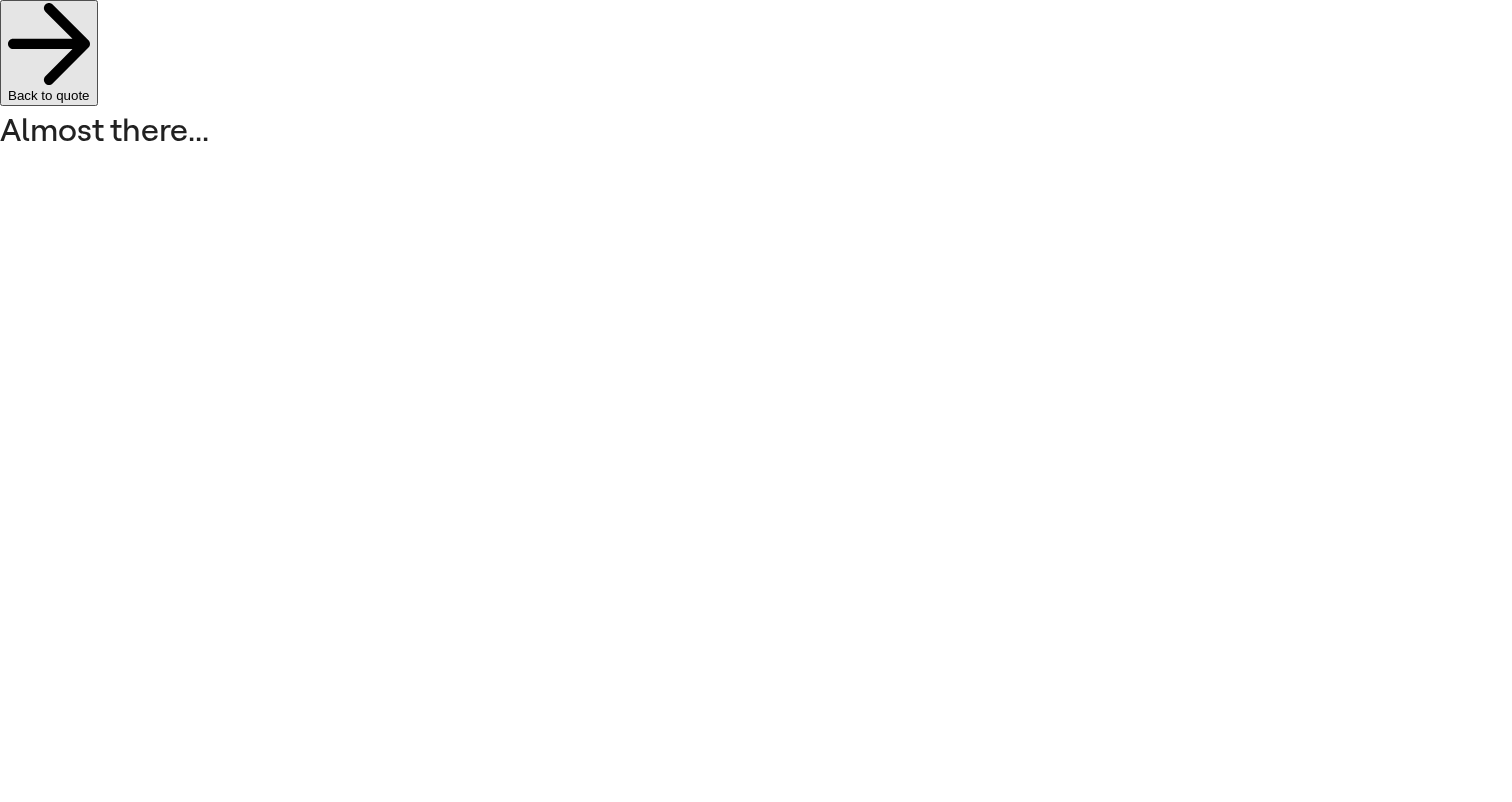 scroll, scrollTop: 1, scrollLeft: 0, axis: vertical 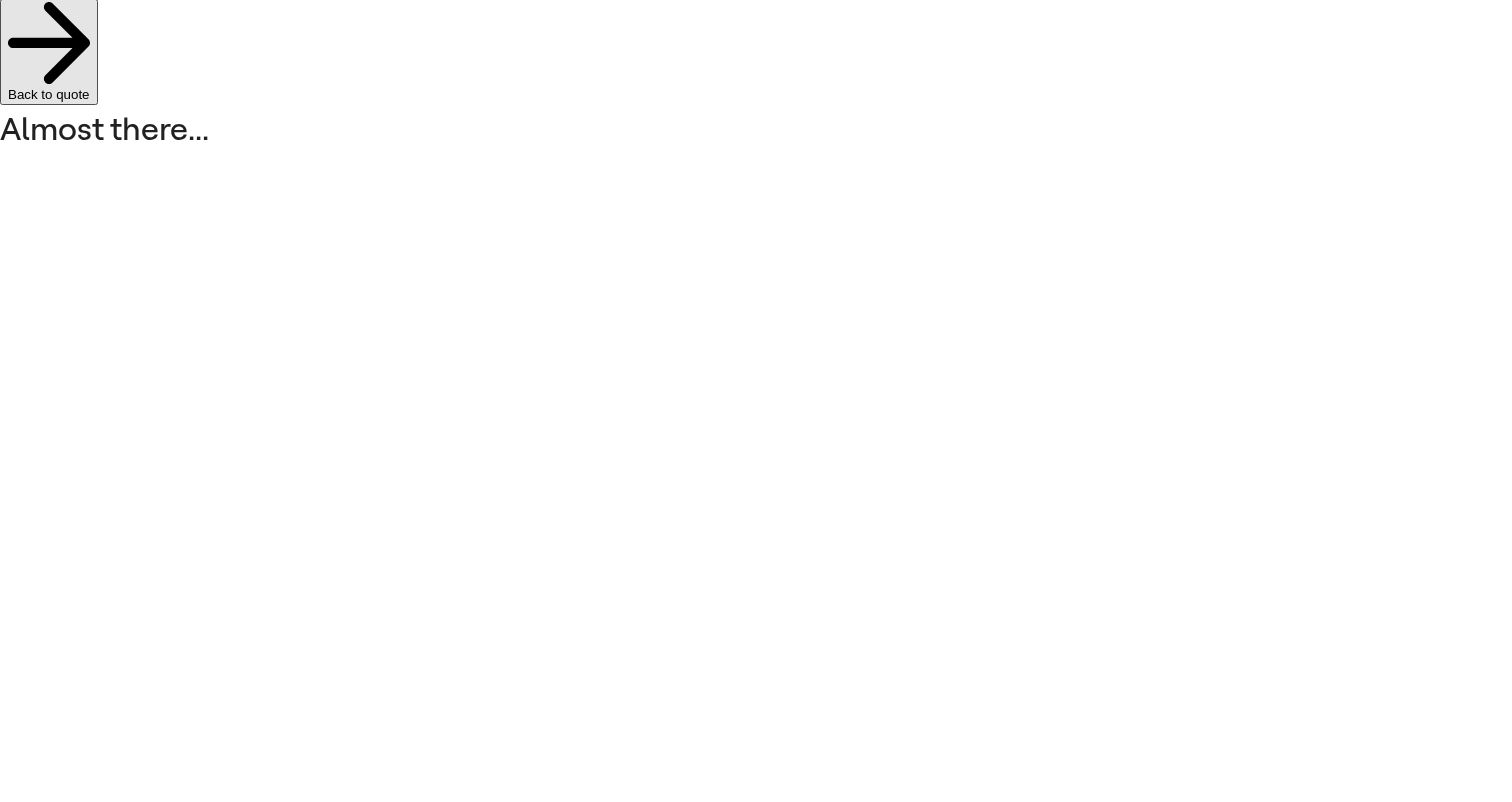 type on "****" 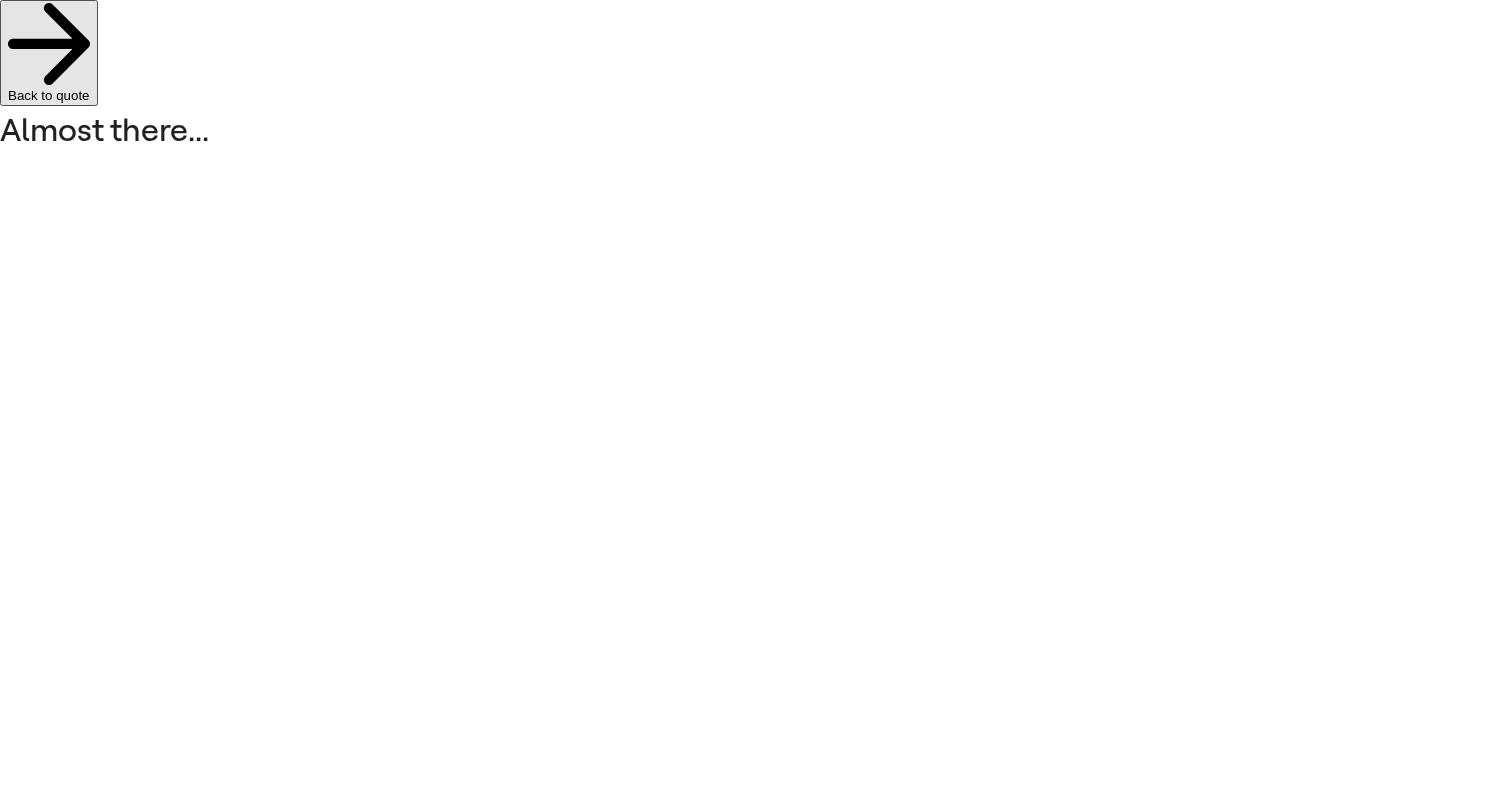 click on "Free cancellation until [DATE] 11:59pm" at bounding box center [144, 3683] 